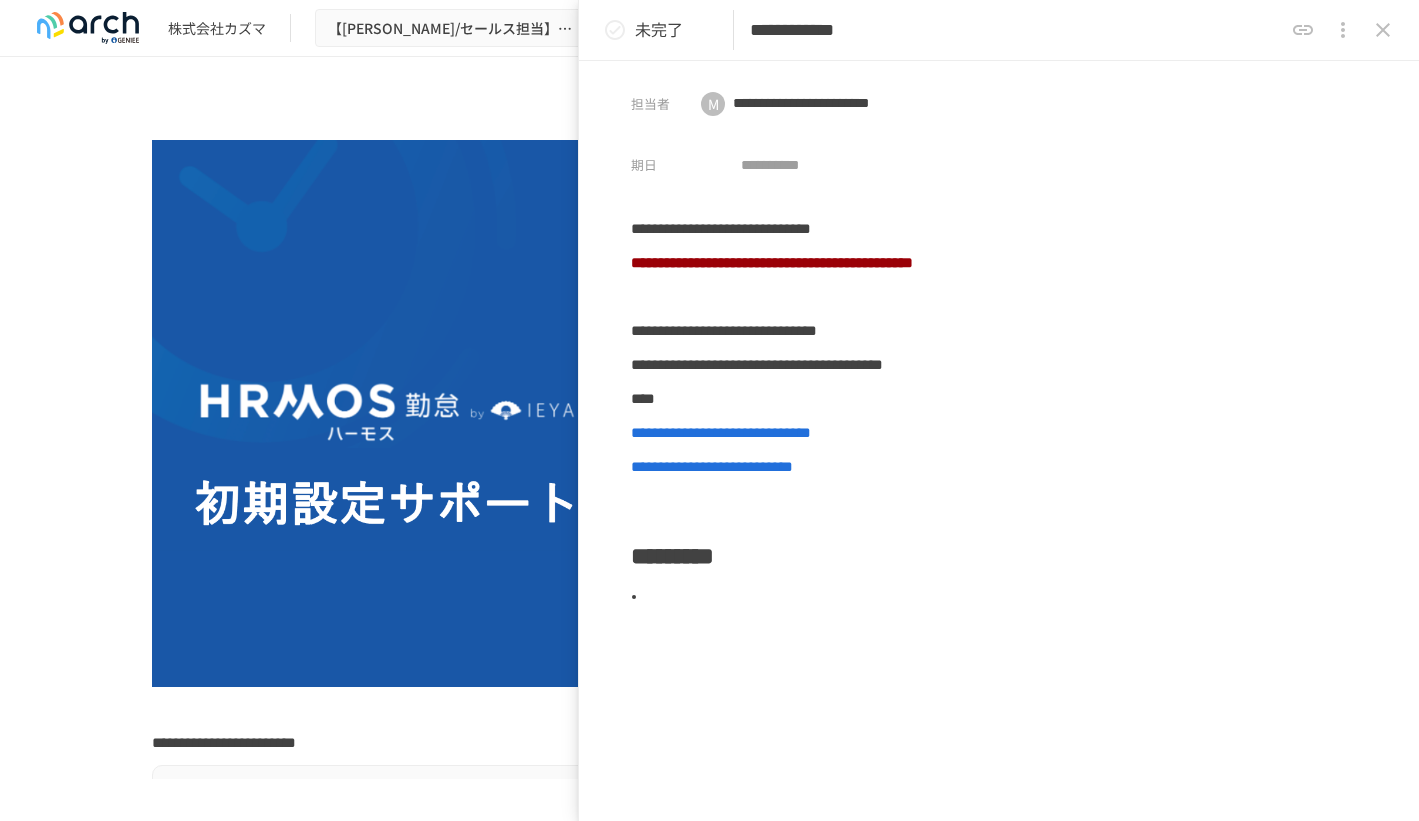 scroll, scrollTop: 0, scrollLeft: 0, axis: both 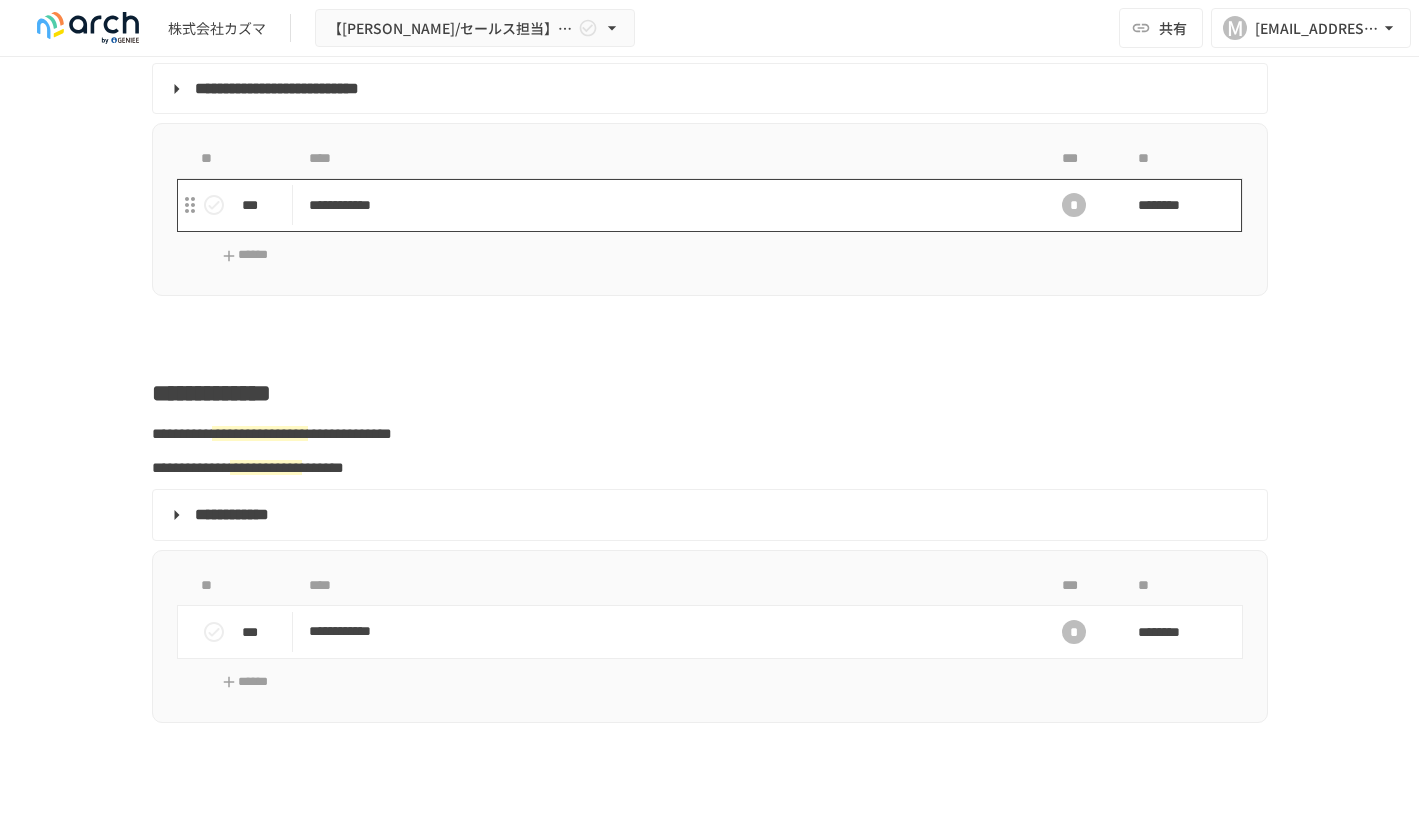 click on "**********" at bounding box center [668, 205] 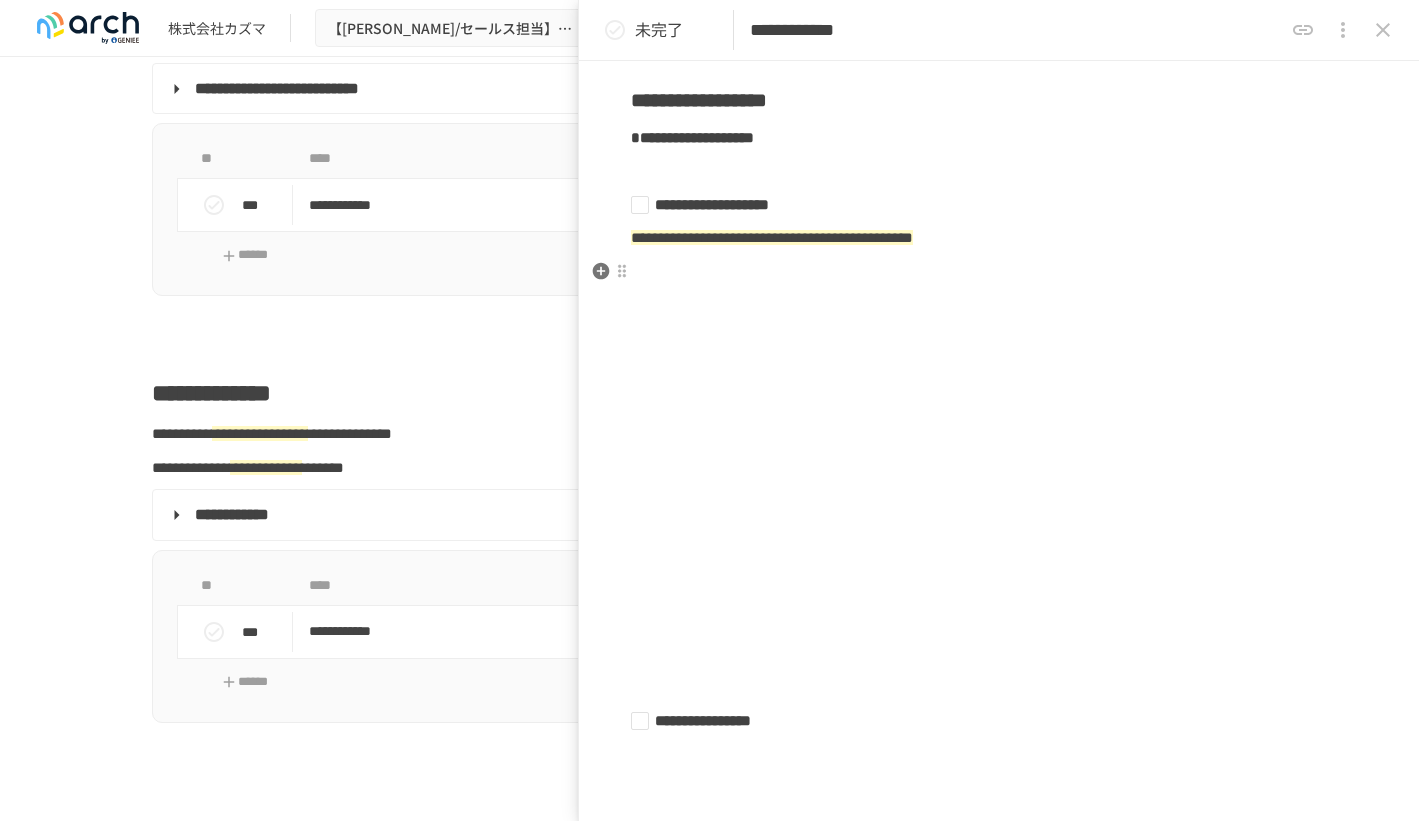 scroll, scrollTop: 0, scrollLeft: 0, axis: both 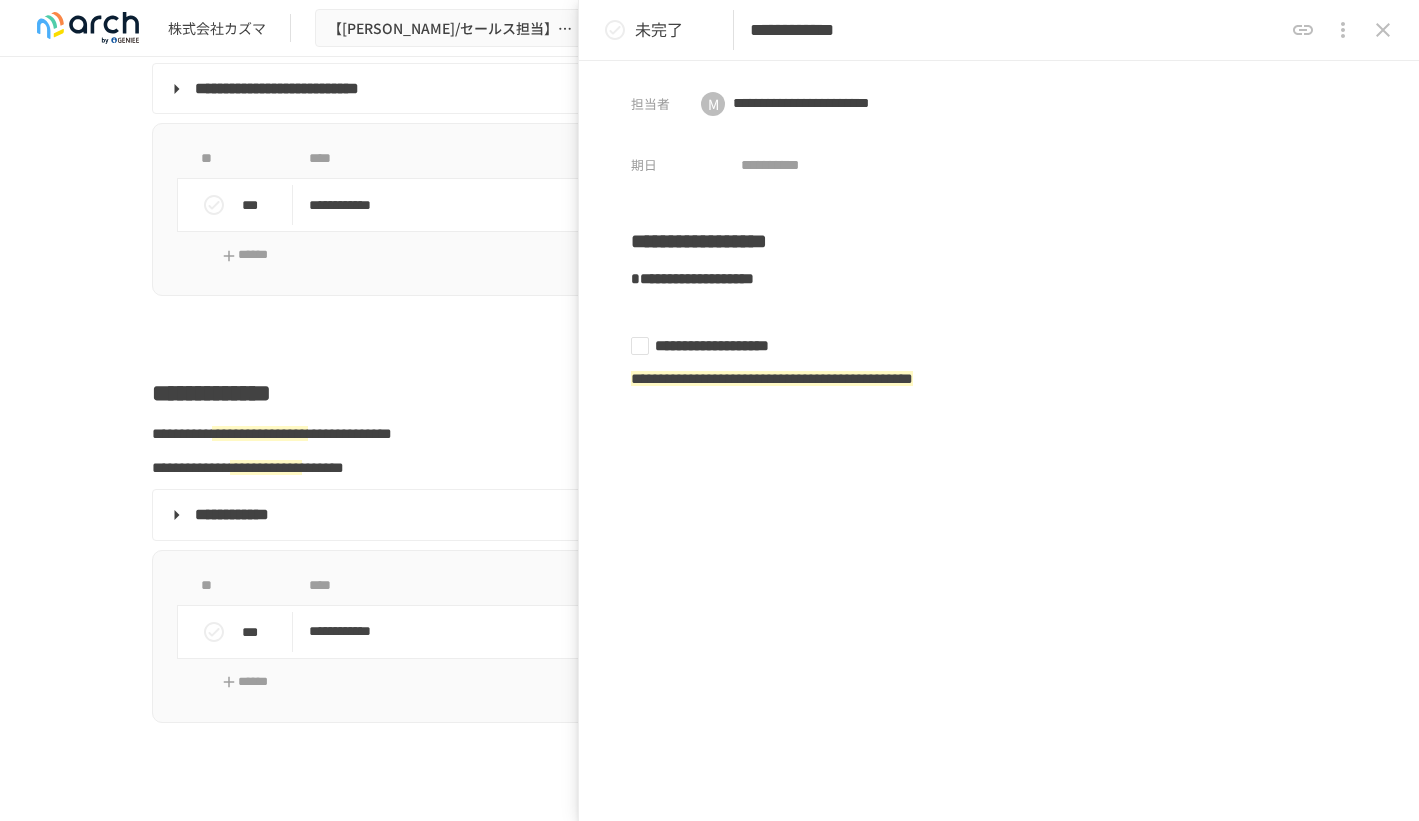 click at bounding box center (710, 338) 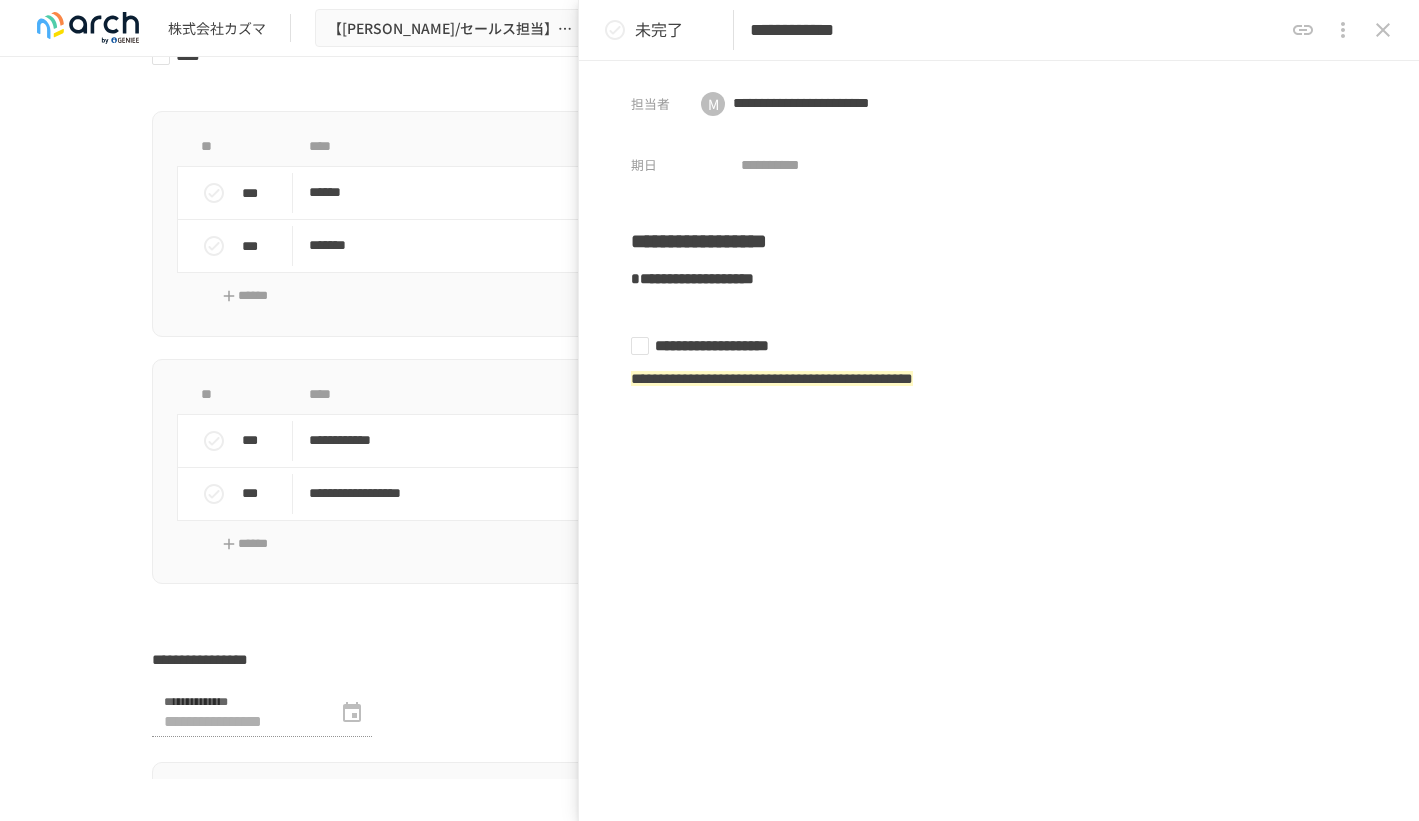 scroll, scrollTop: 6409, scrollLeft: 0, axis: vertical 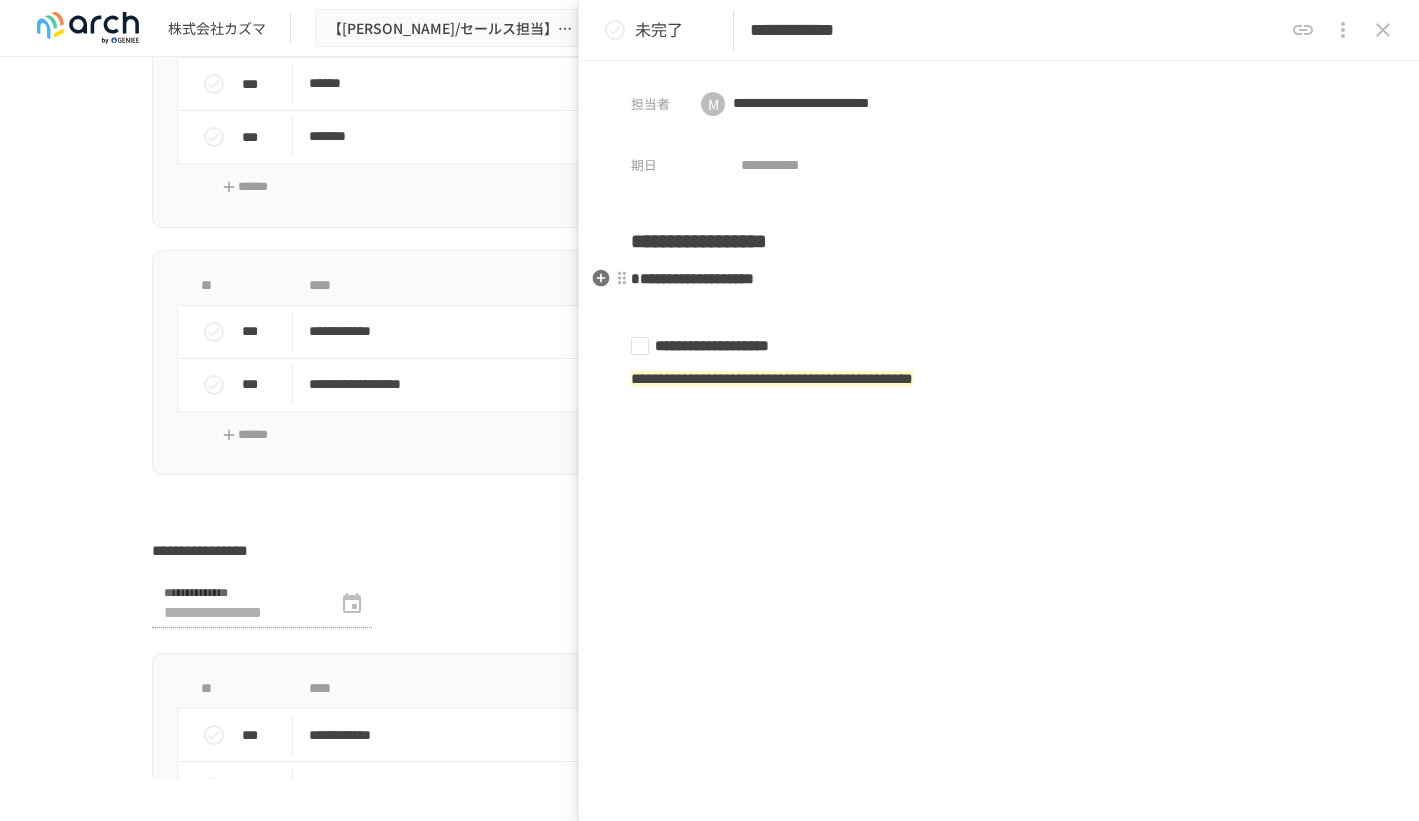 click on "**********" at bounding box center (999, 279) 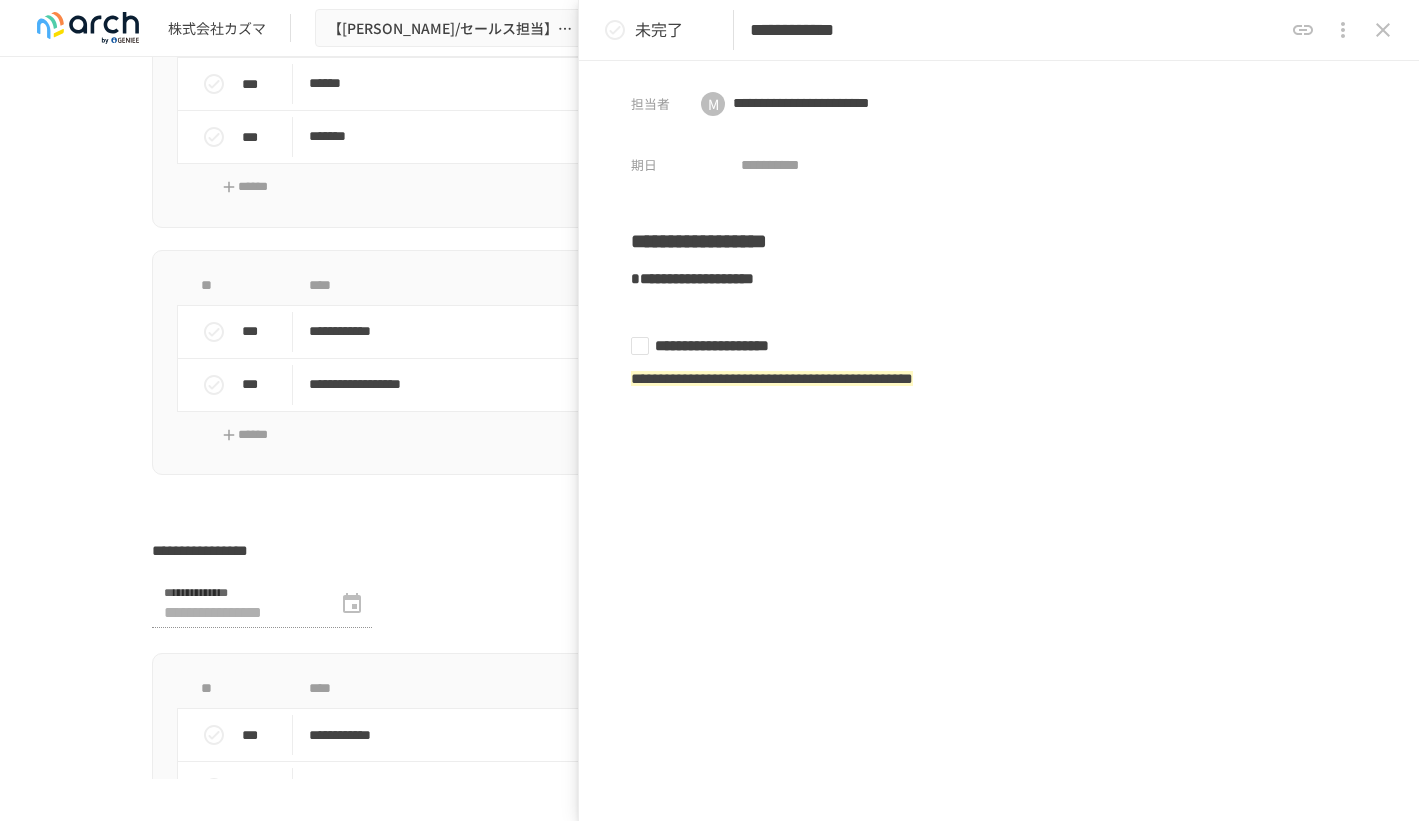 click 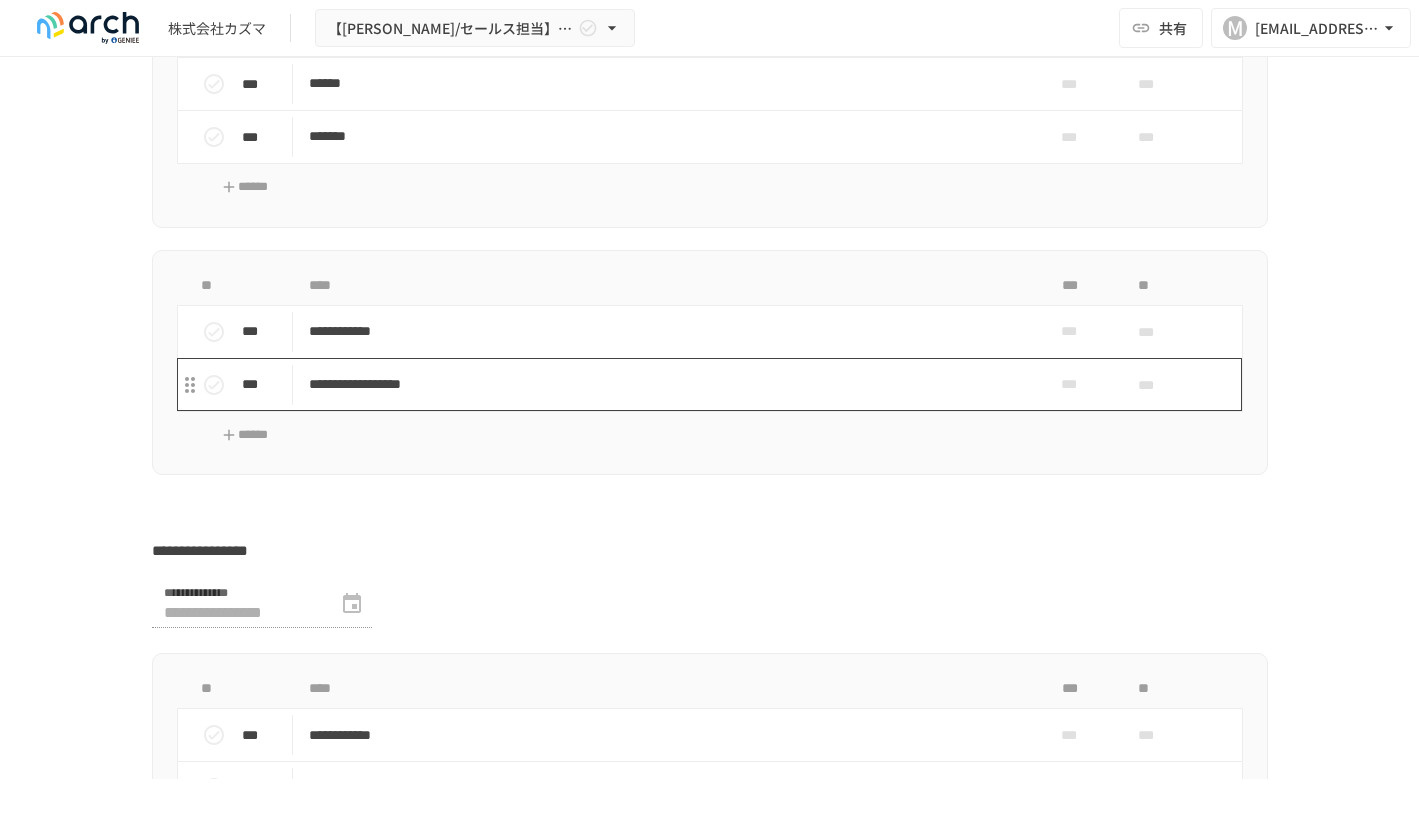 click on "**********" at bounding box center [668, 384] 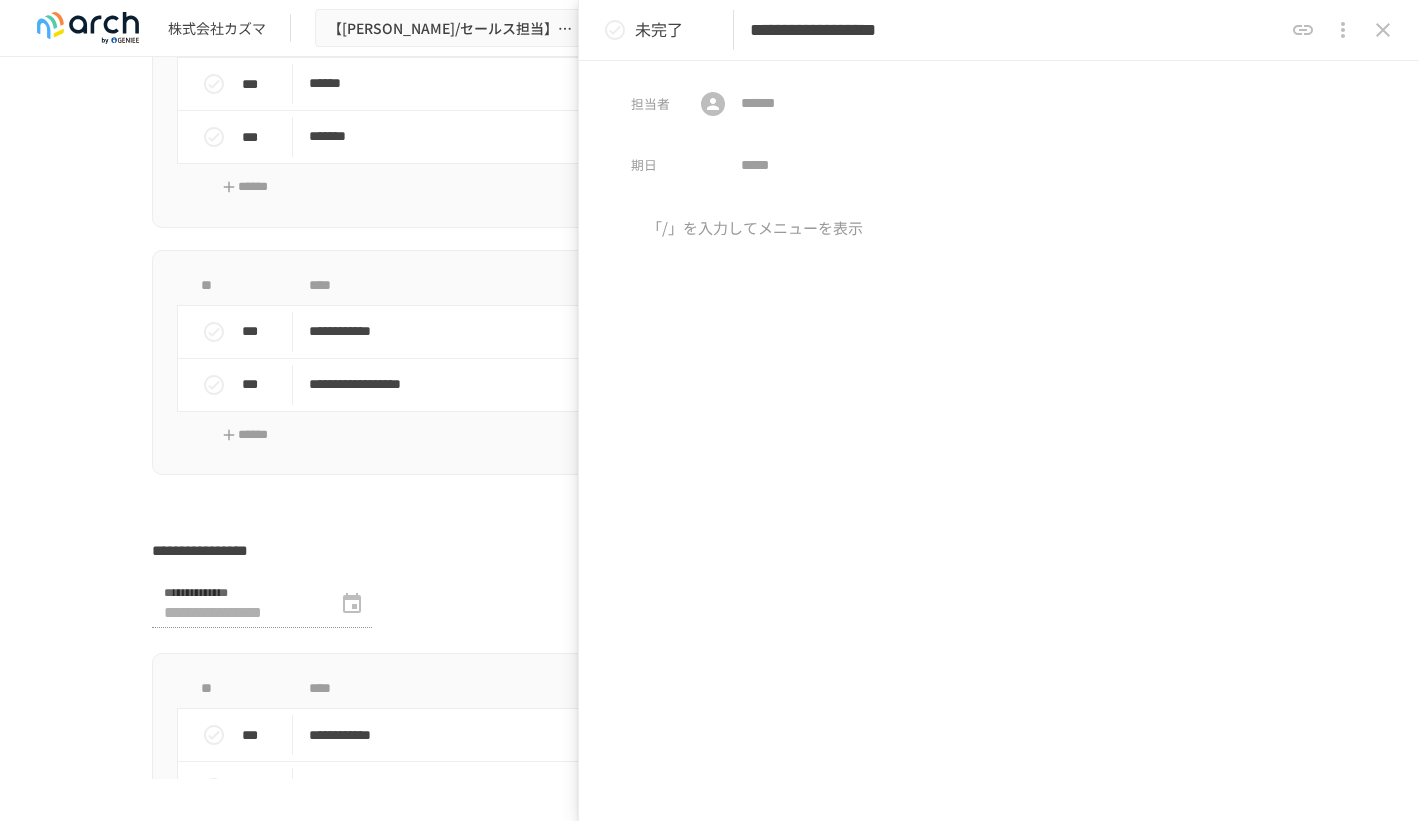 click 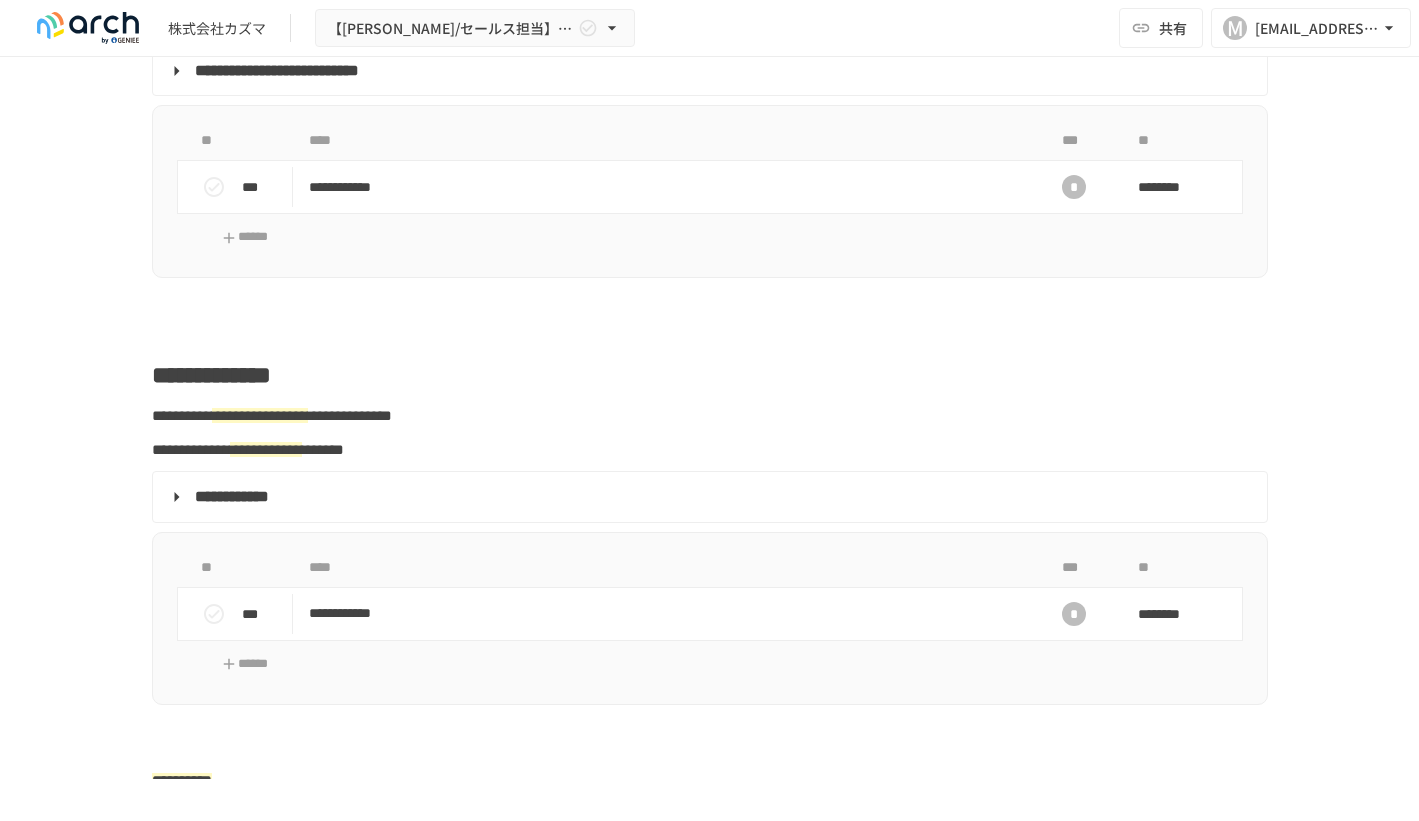 scroll, scrollTop: 2509, scrollLeft: 0, axis: vertical 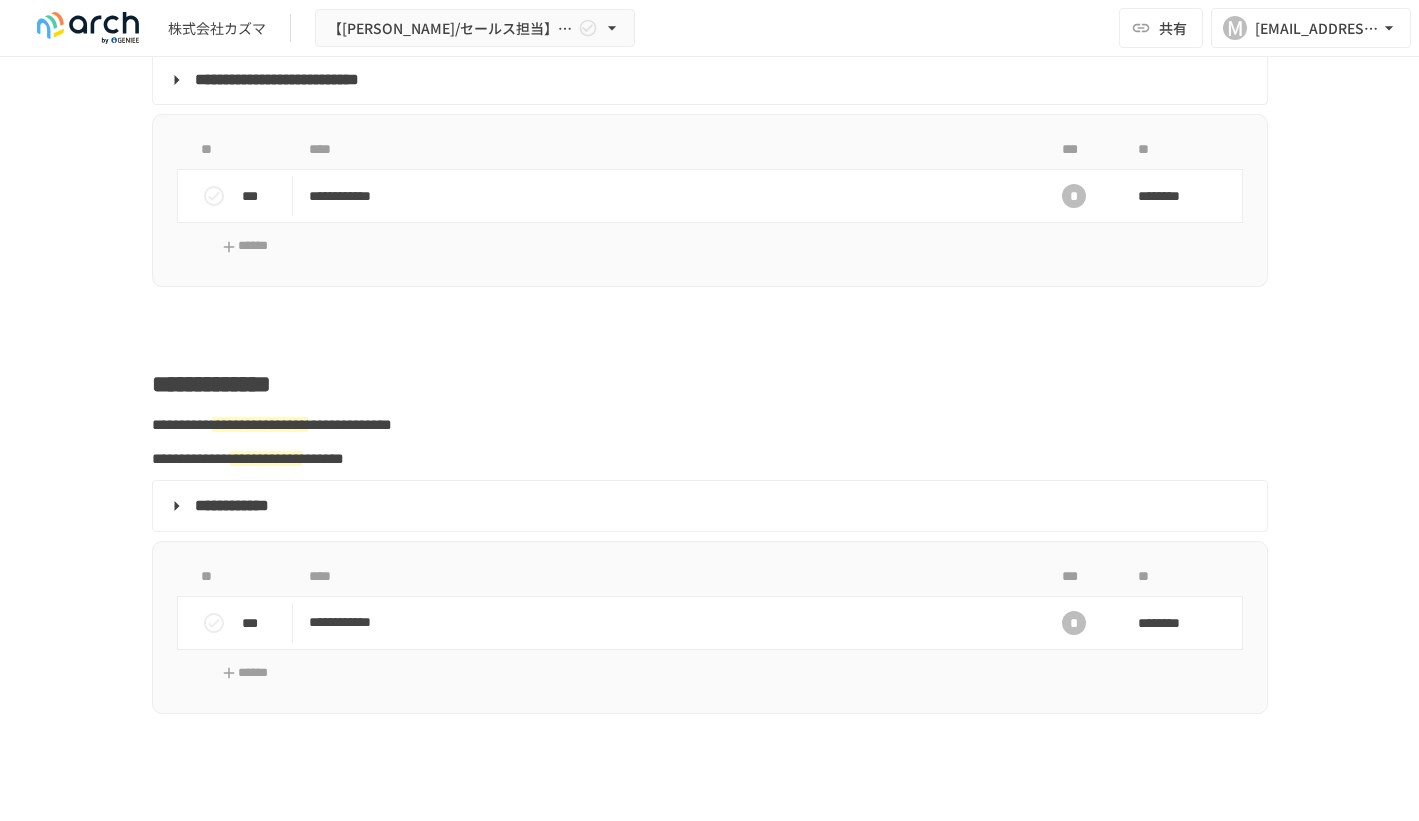 click on "**********" at bounding box center (353, 424) 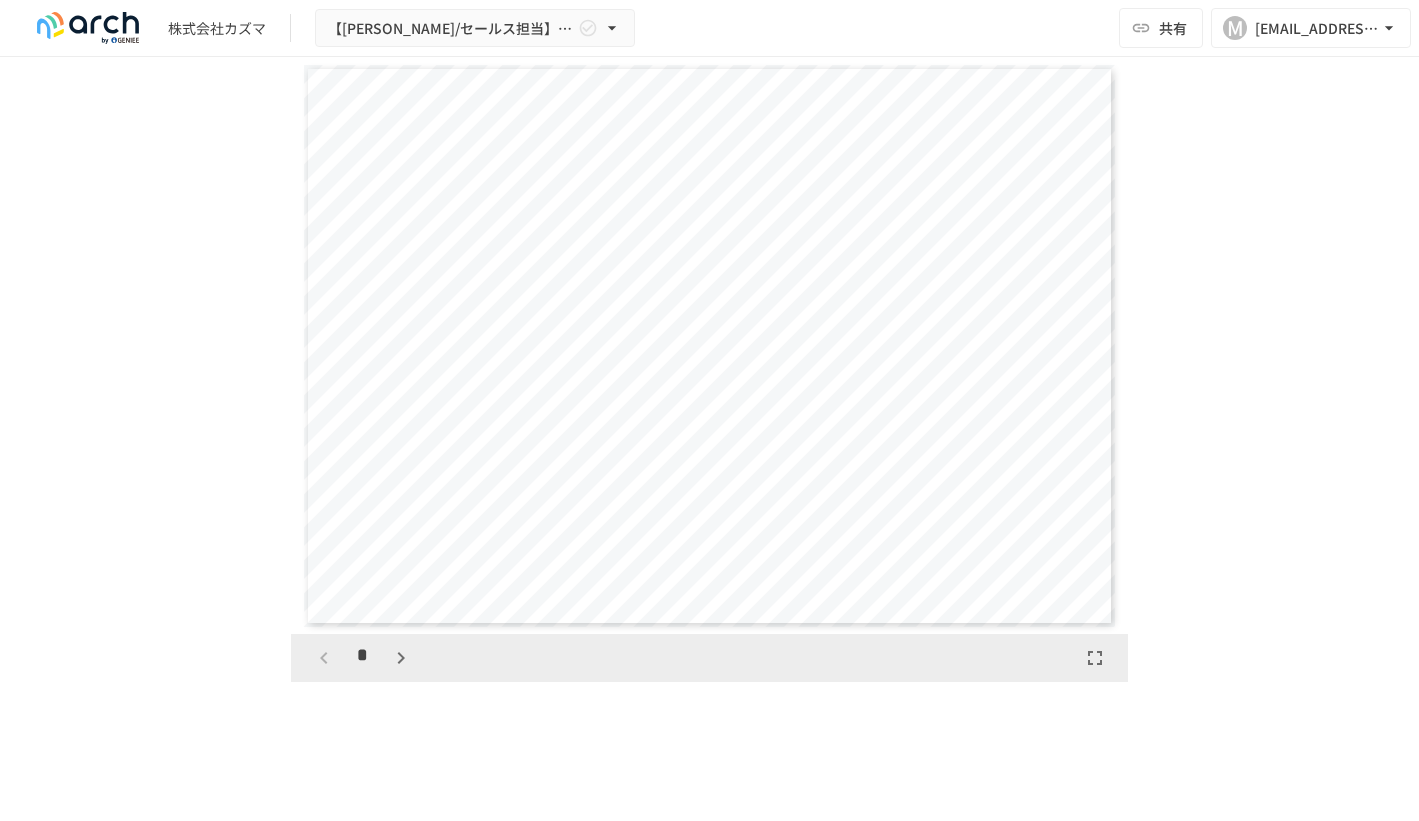 scroll, scrollTop: 3209, scrollLeft: 0, axis: vertical 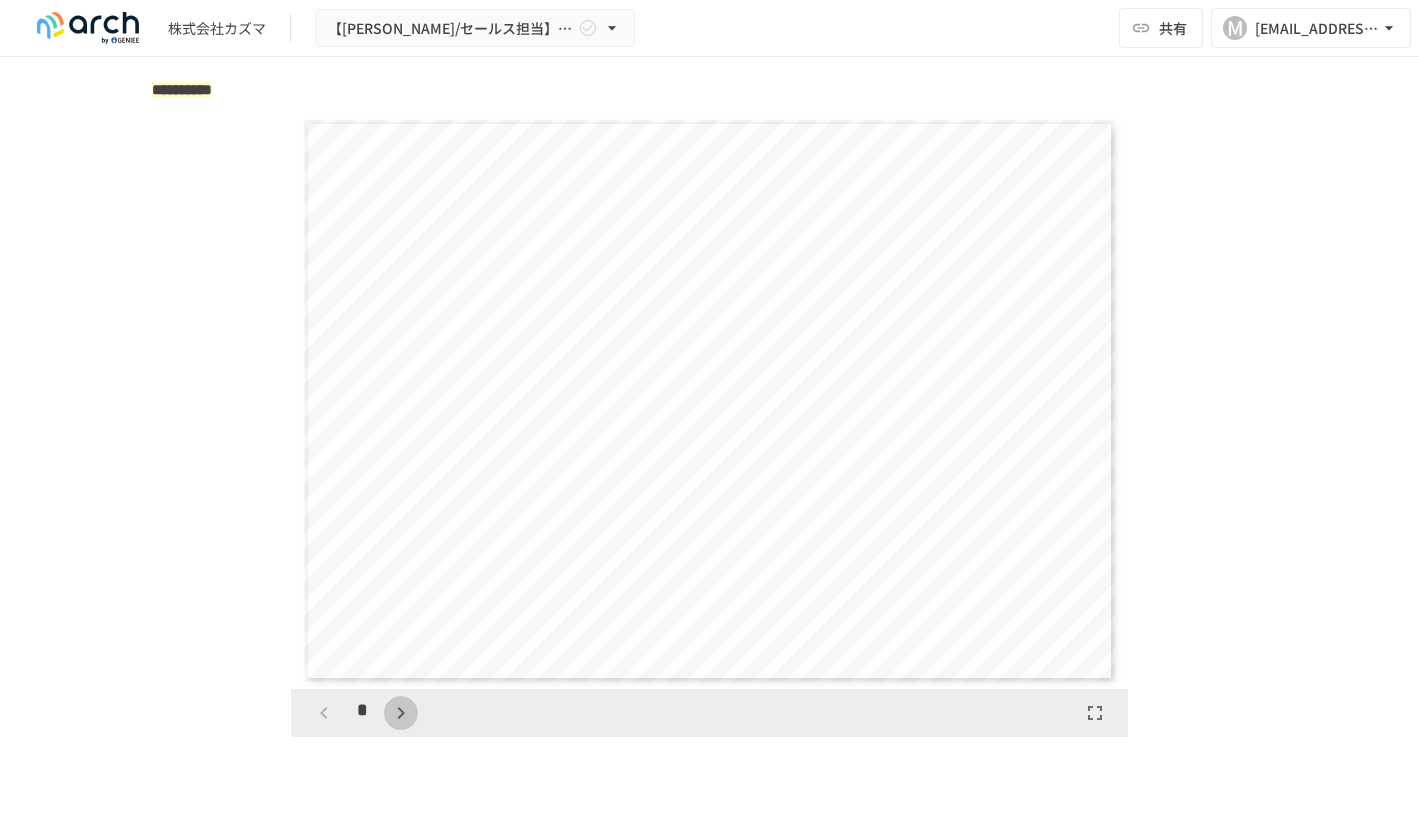 click 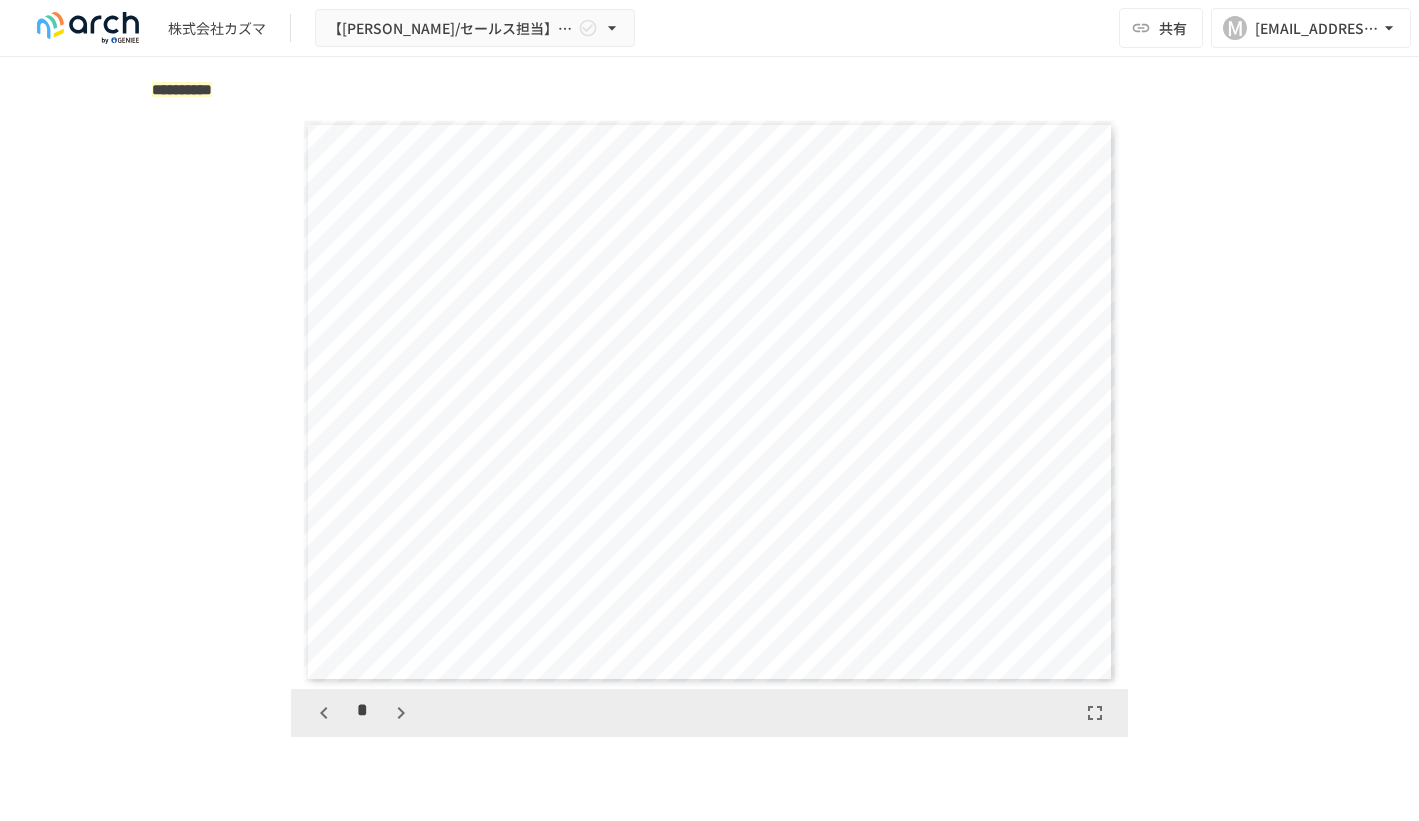 click 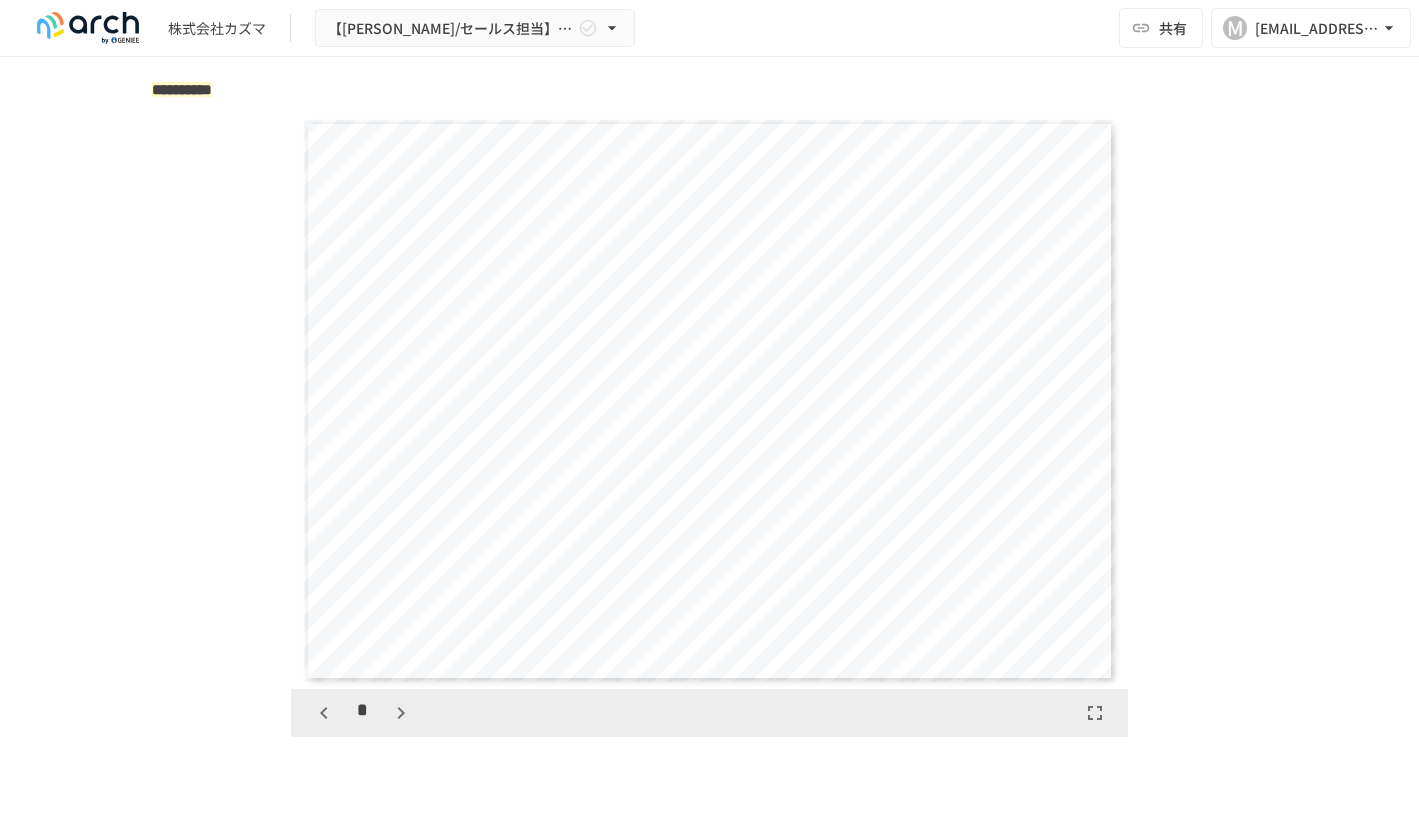 click 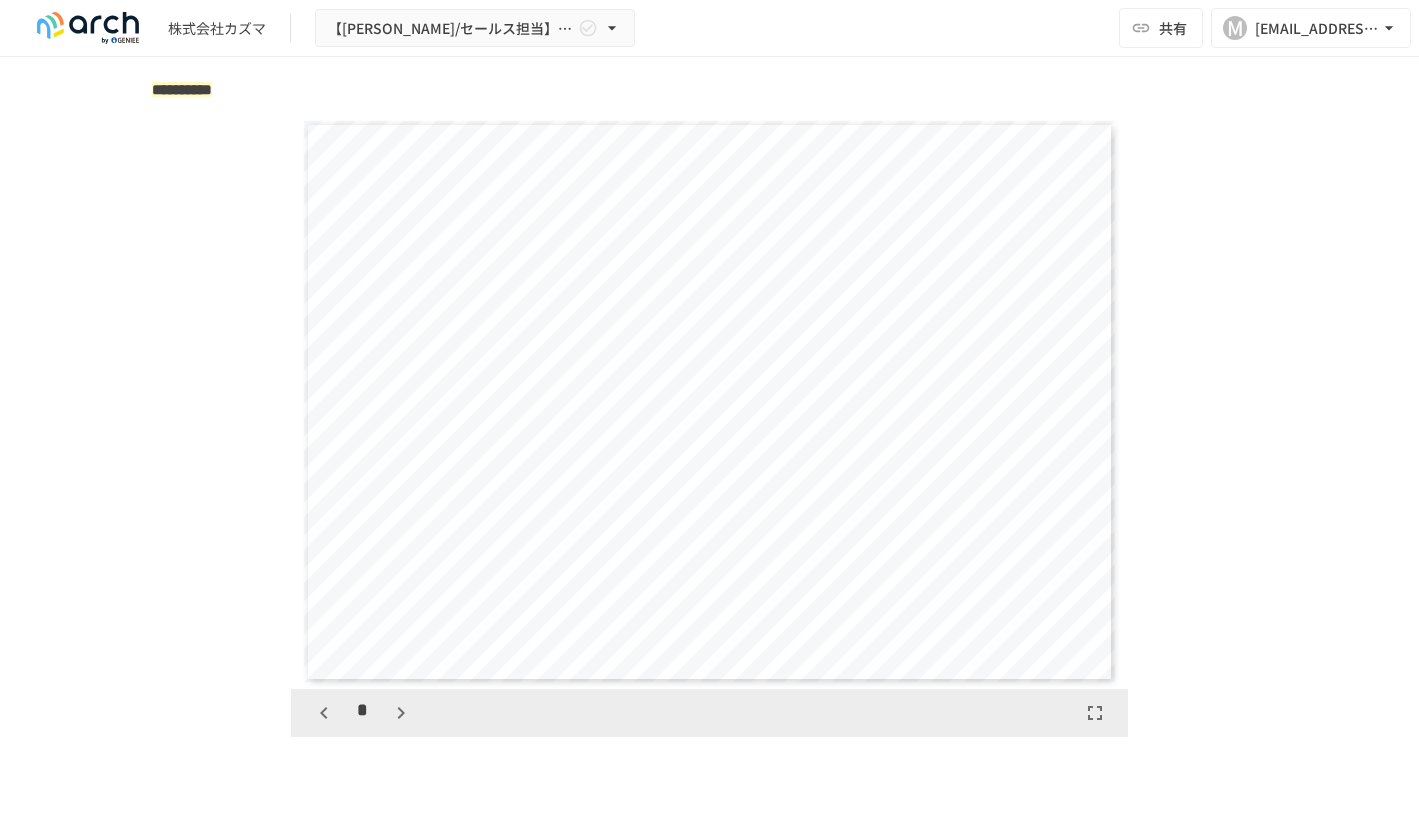 click 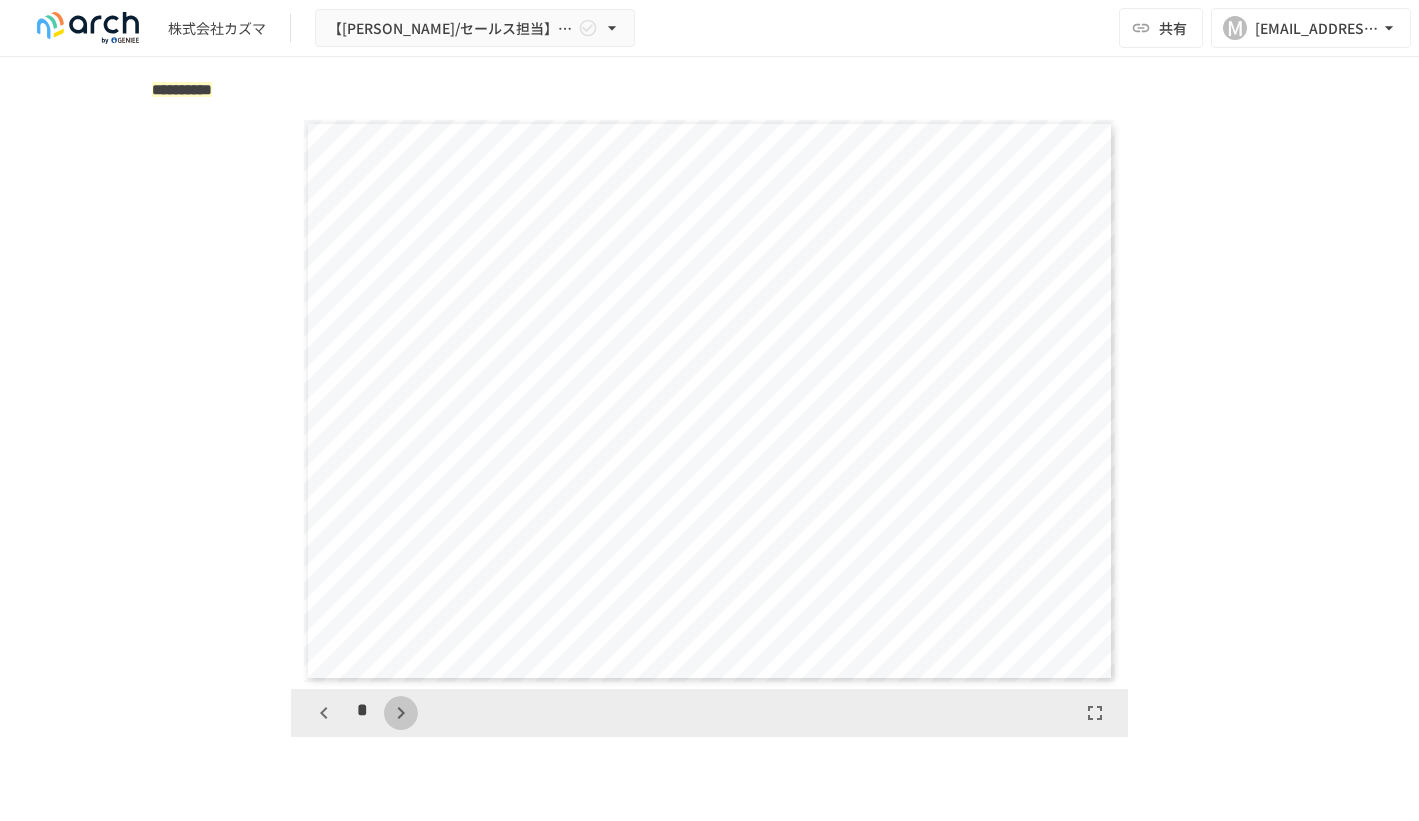click 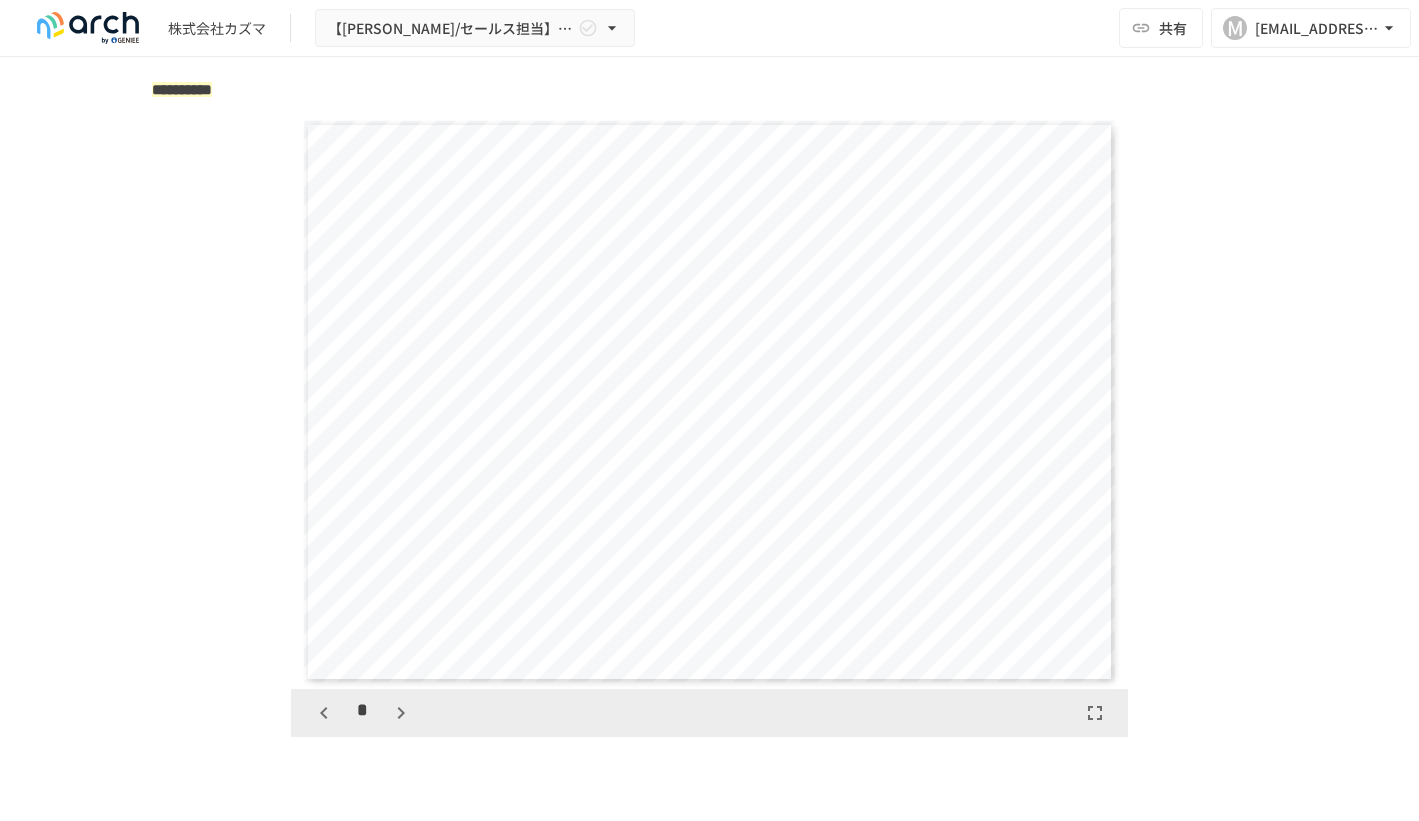 click 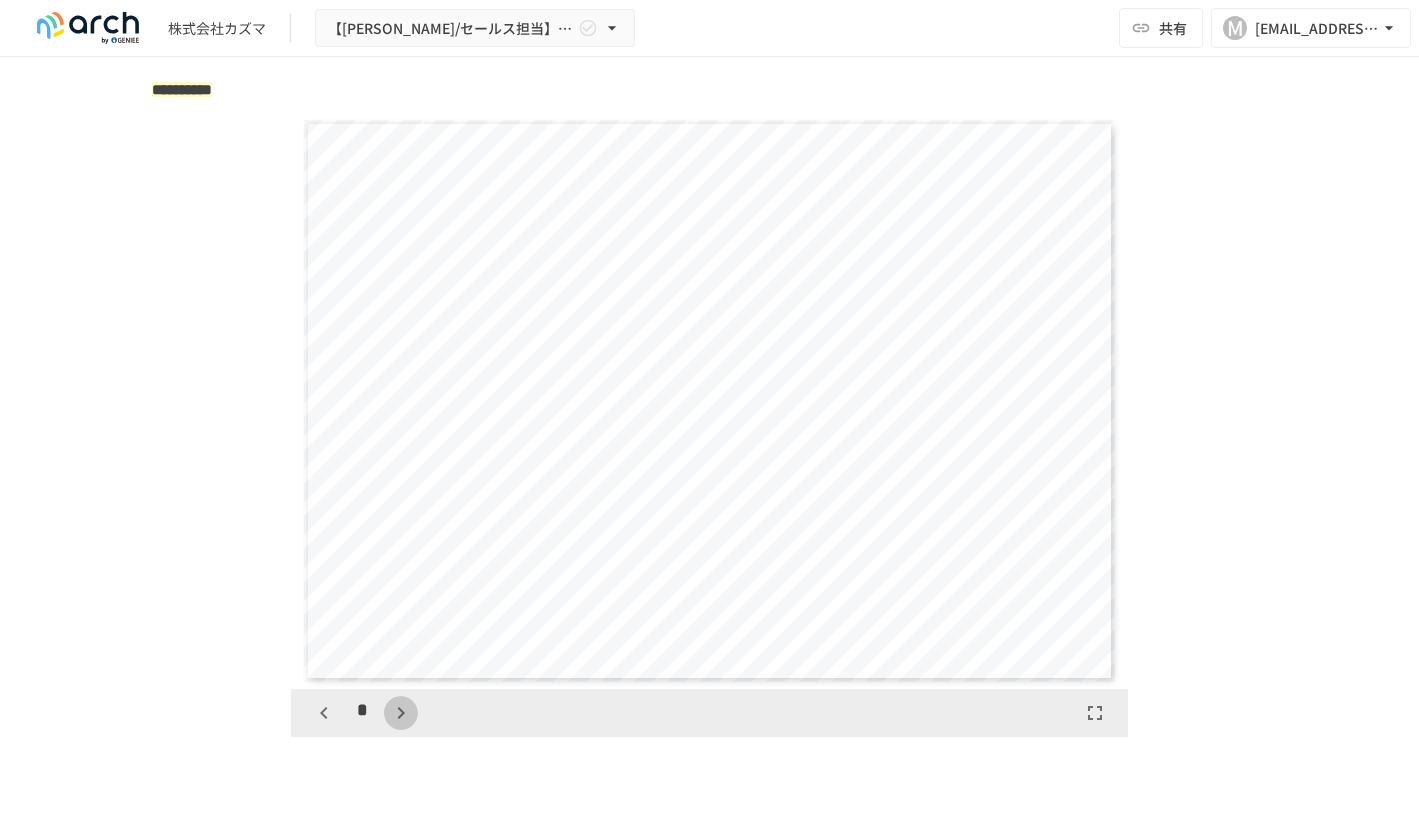 click 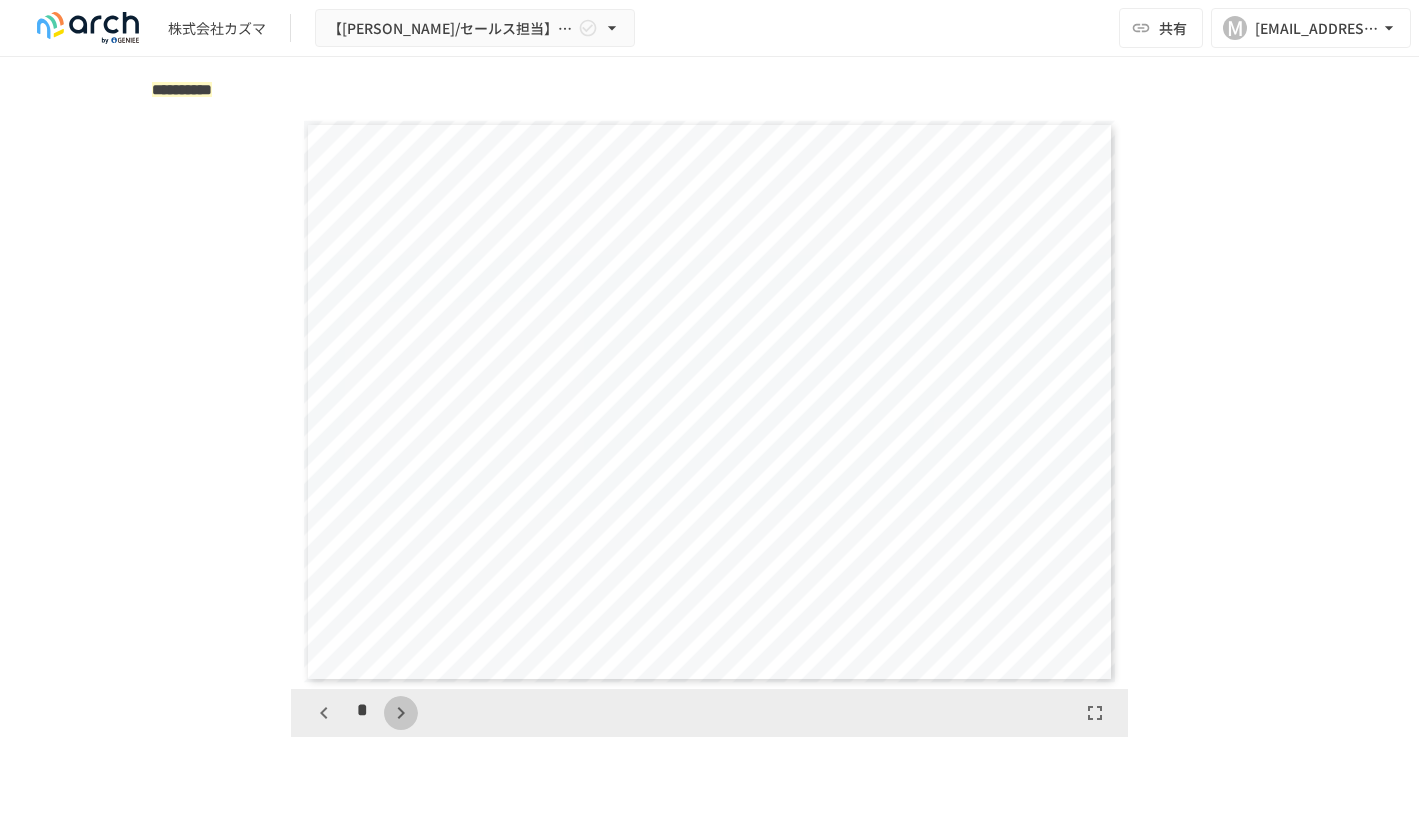 click 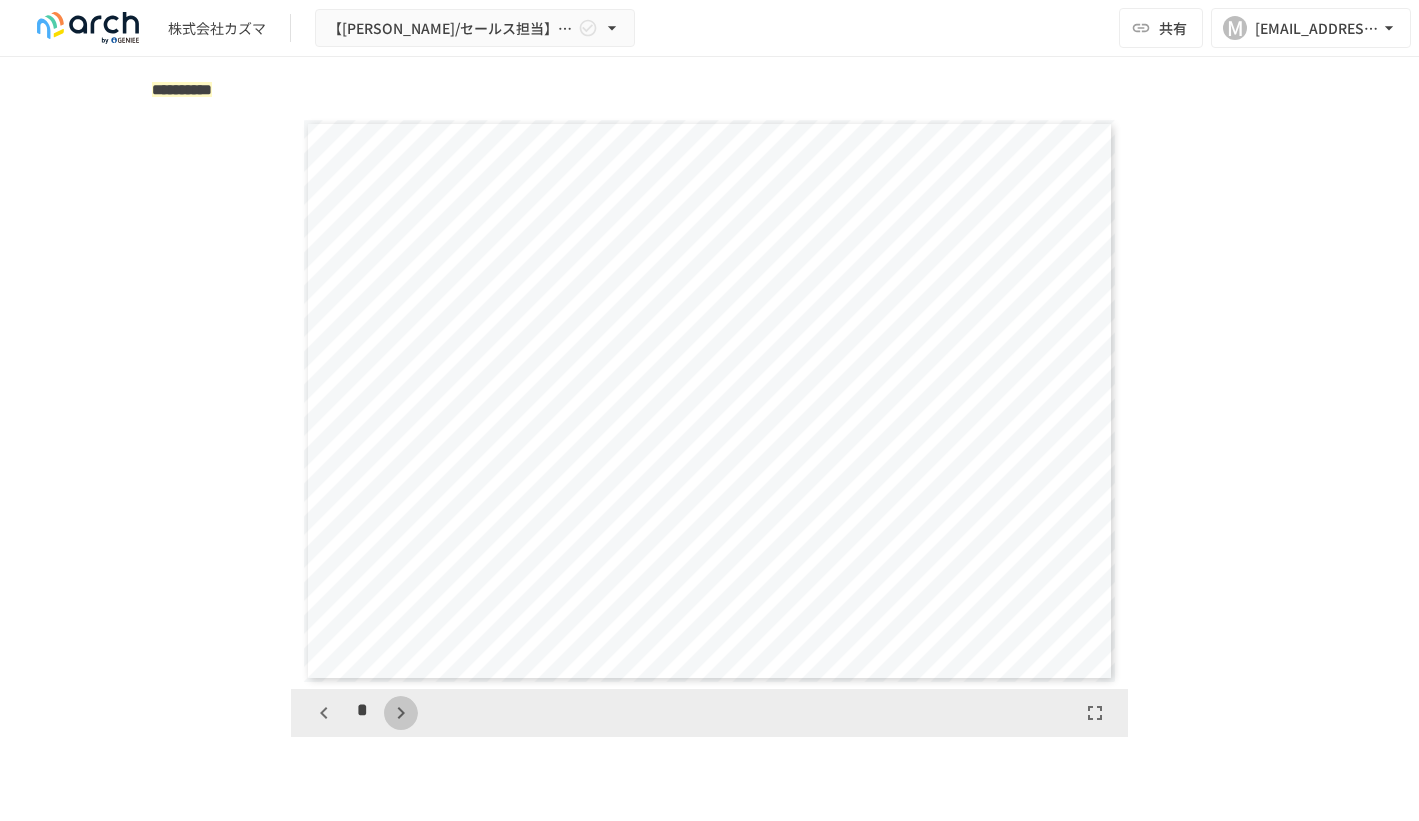 click 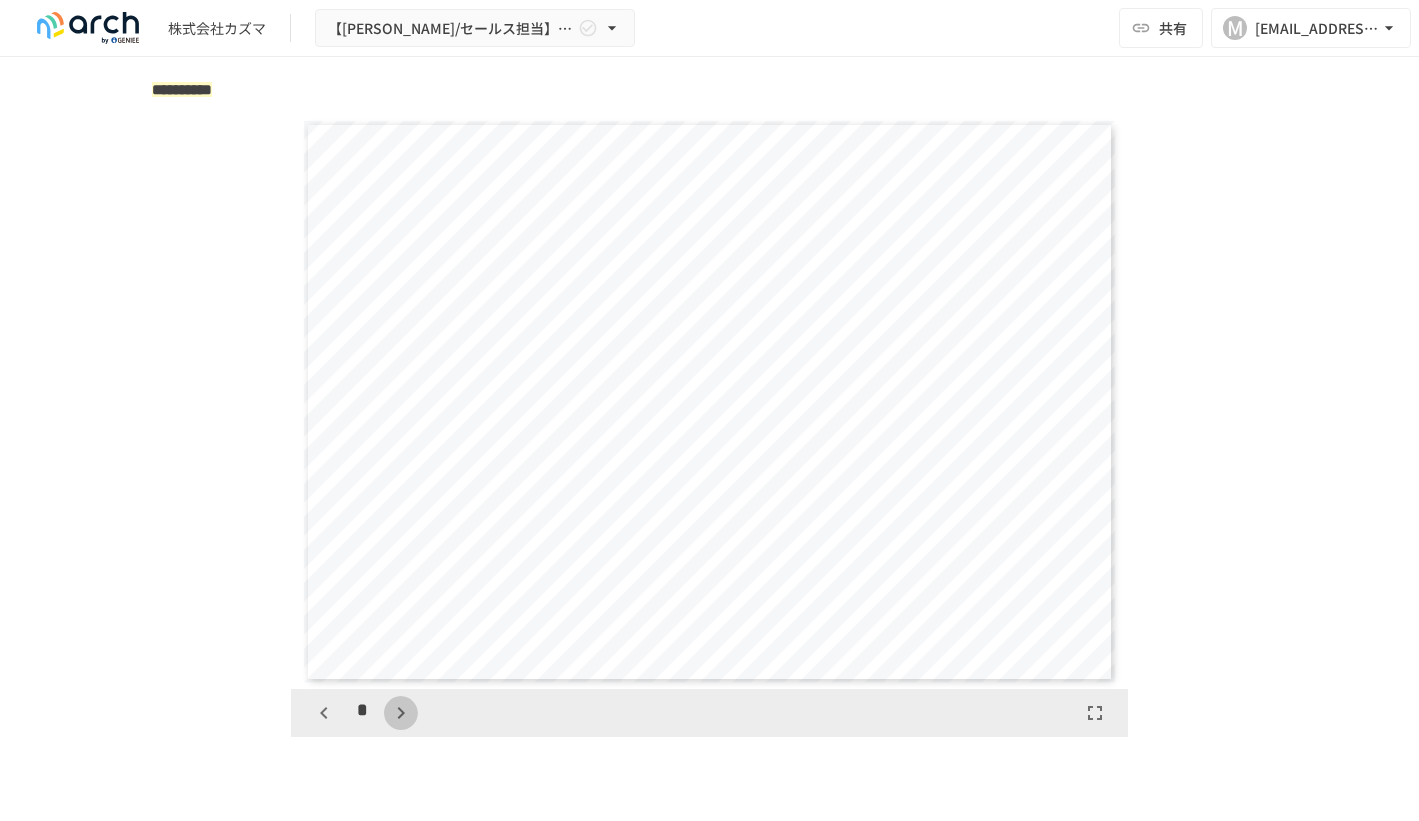 click 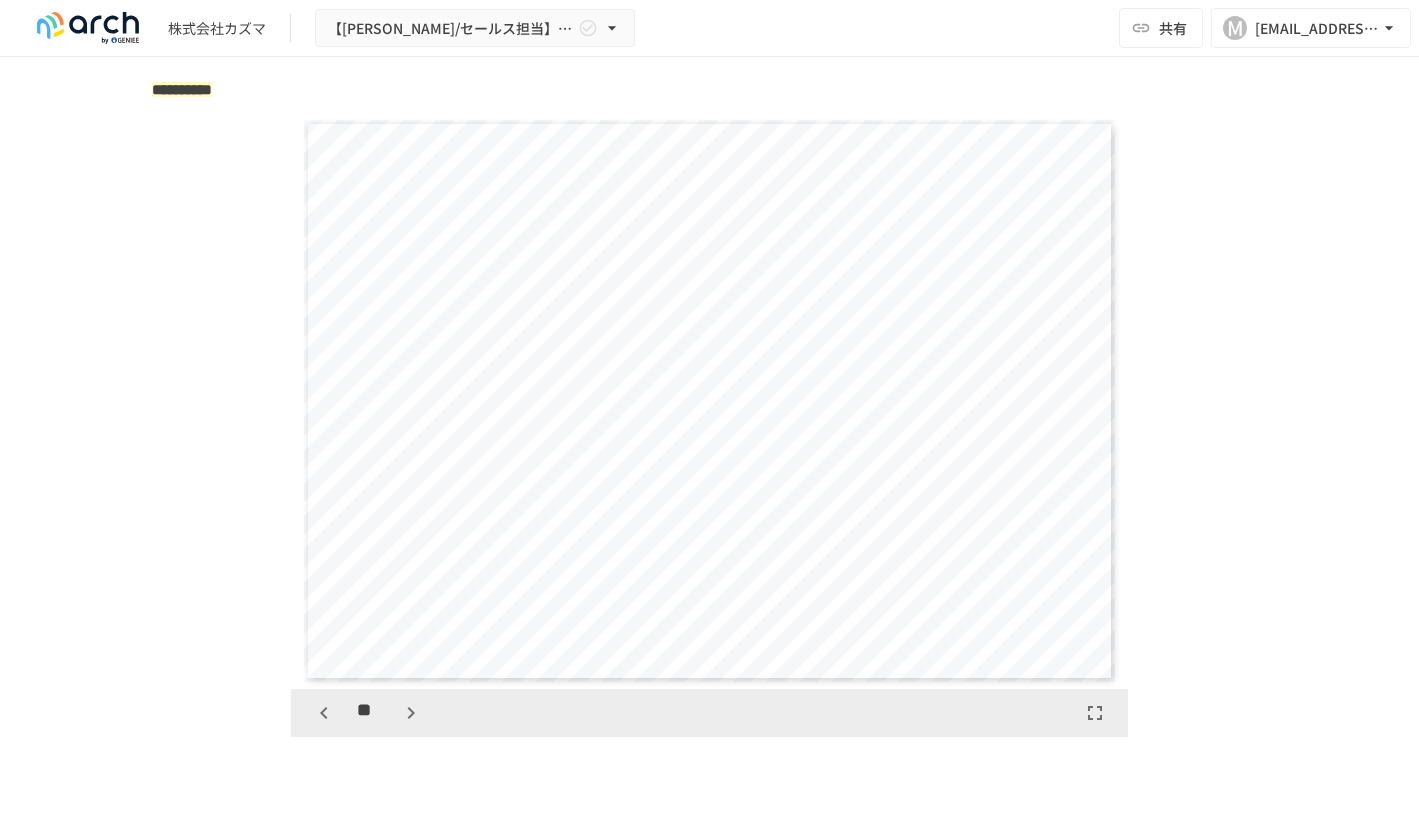 click 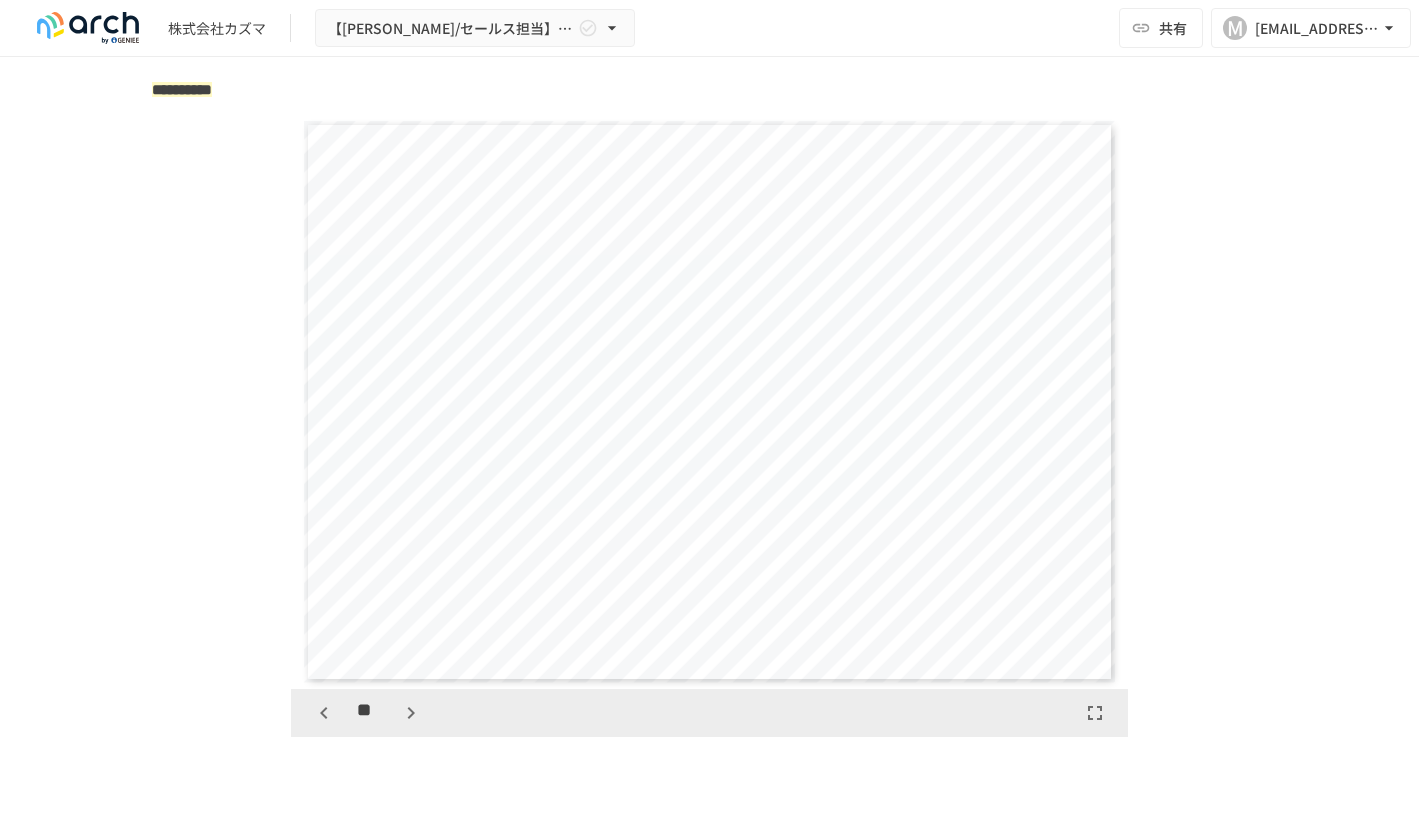 click 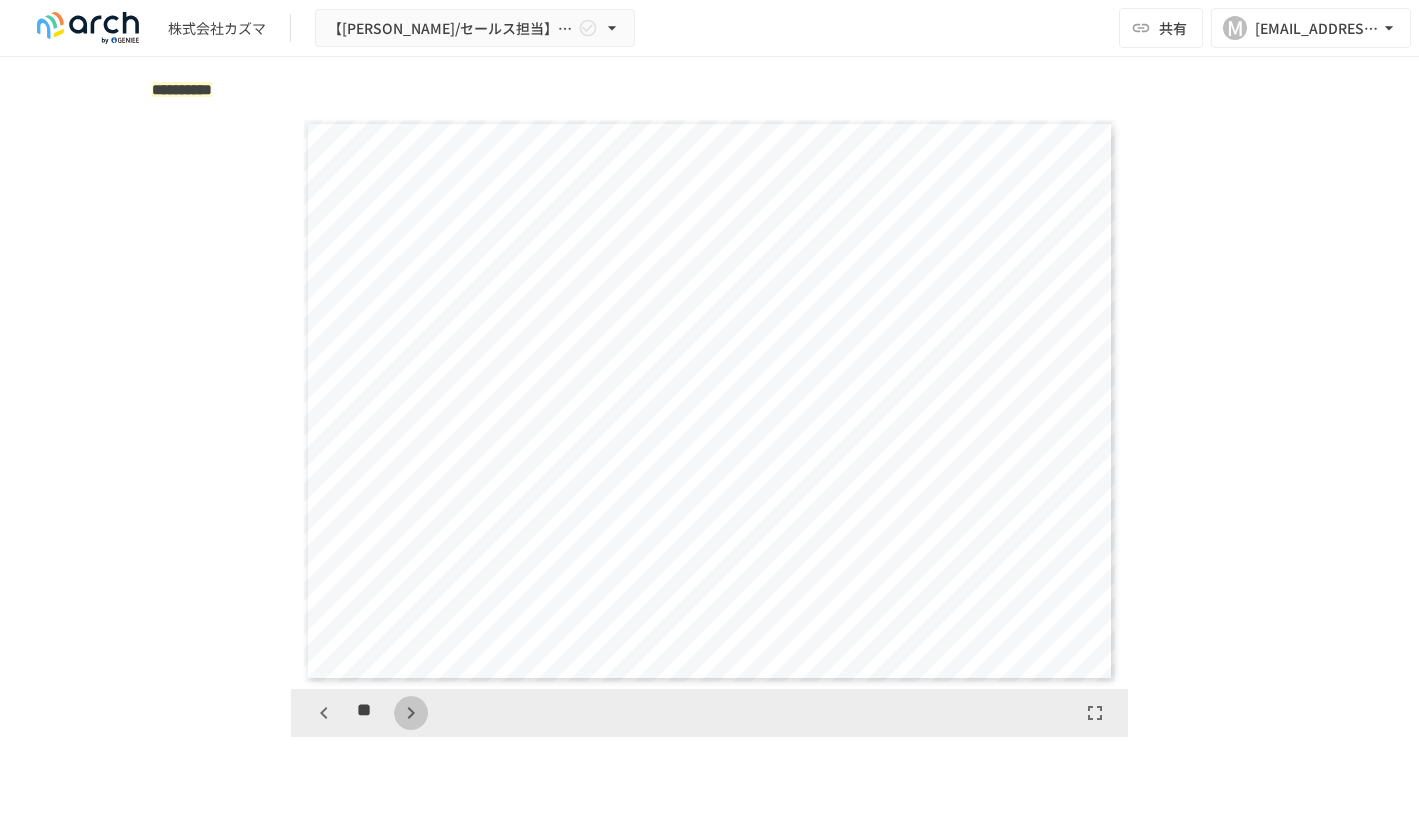 click 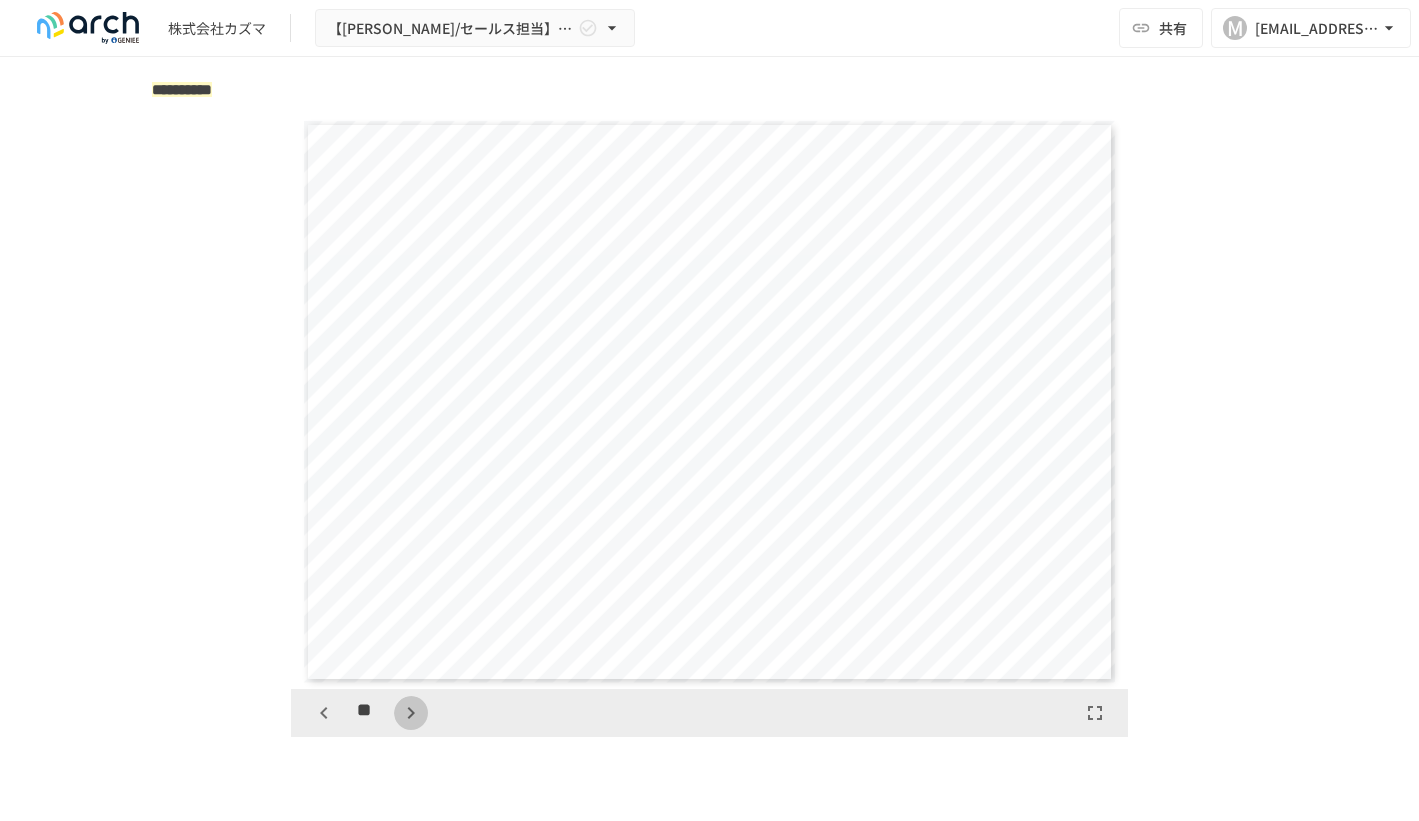 click 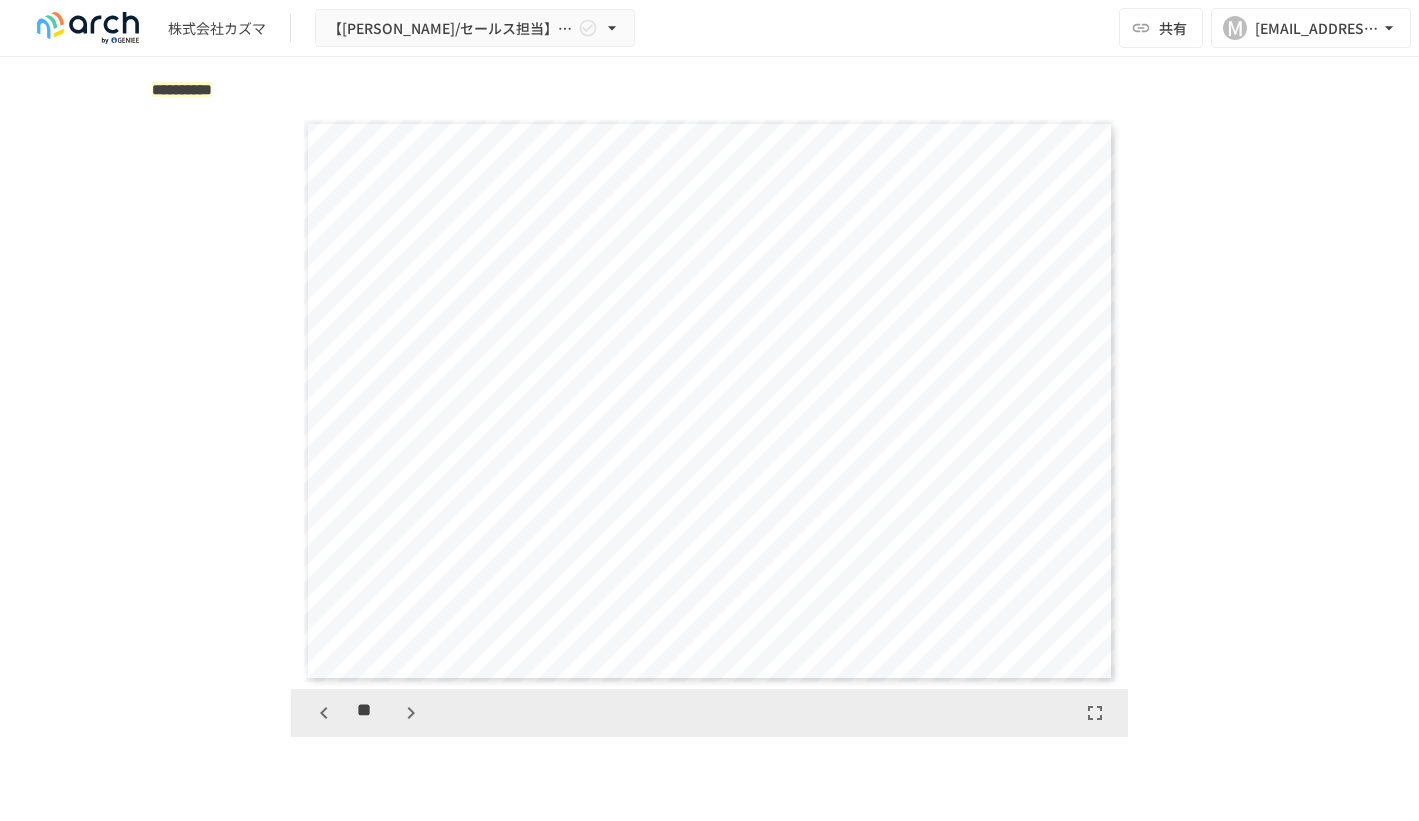 click 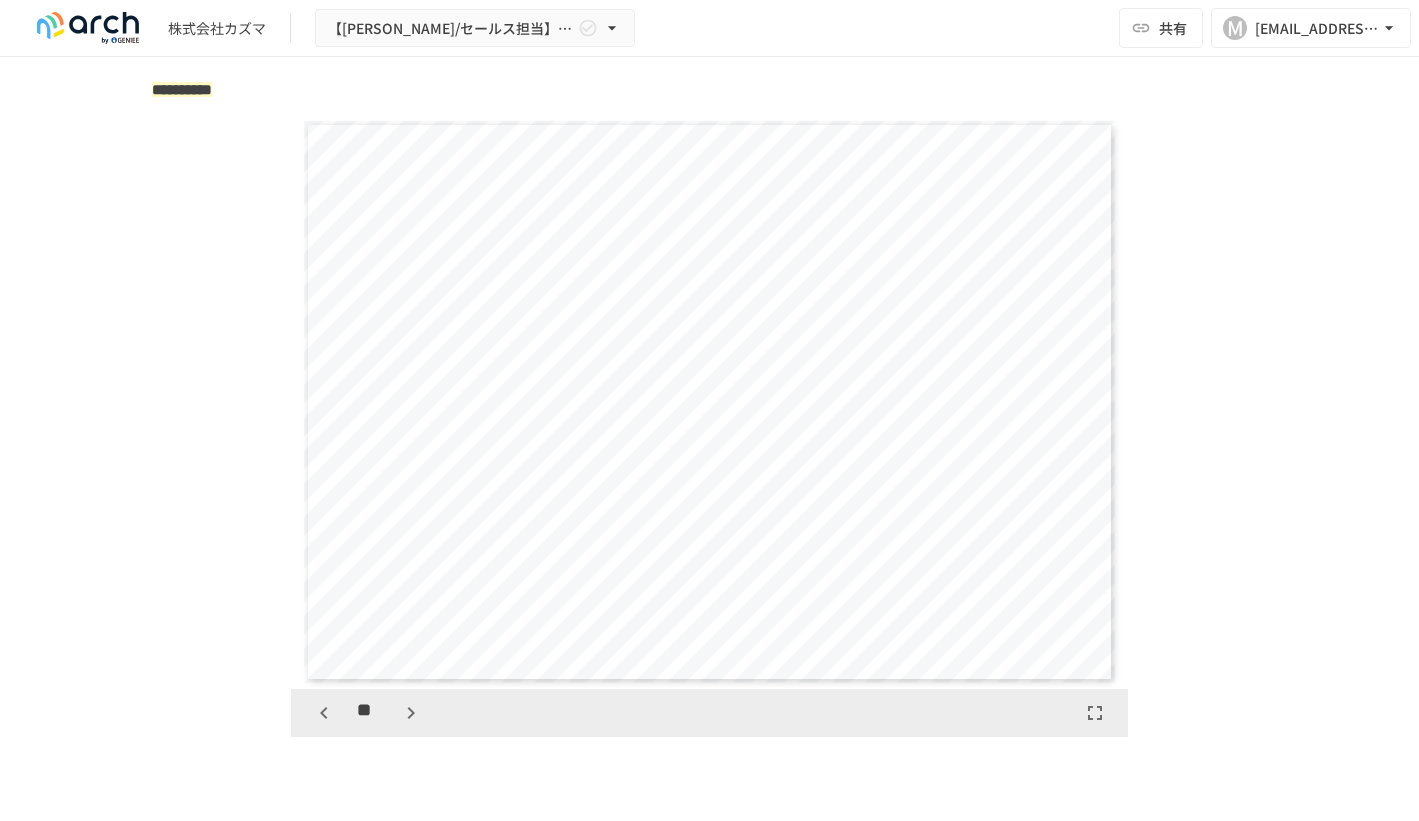 click 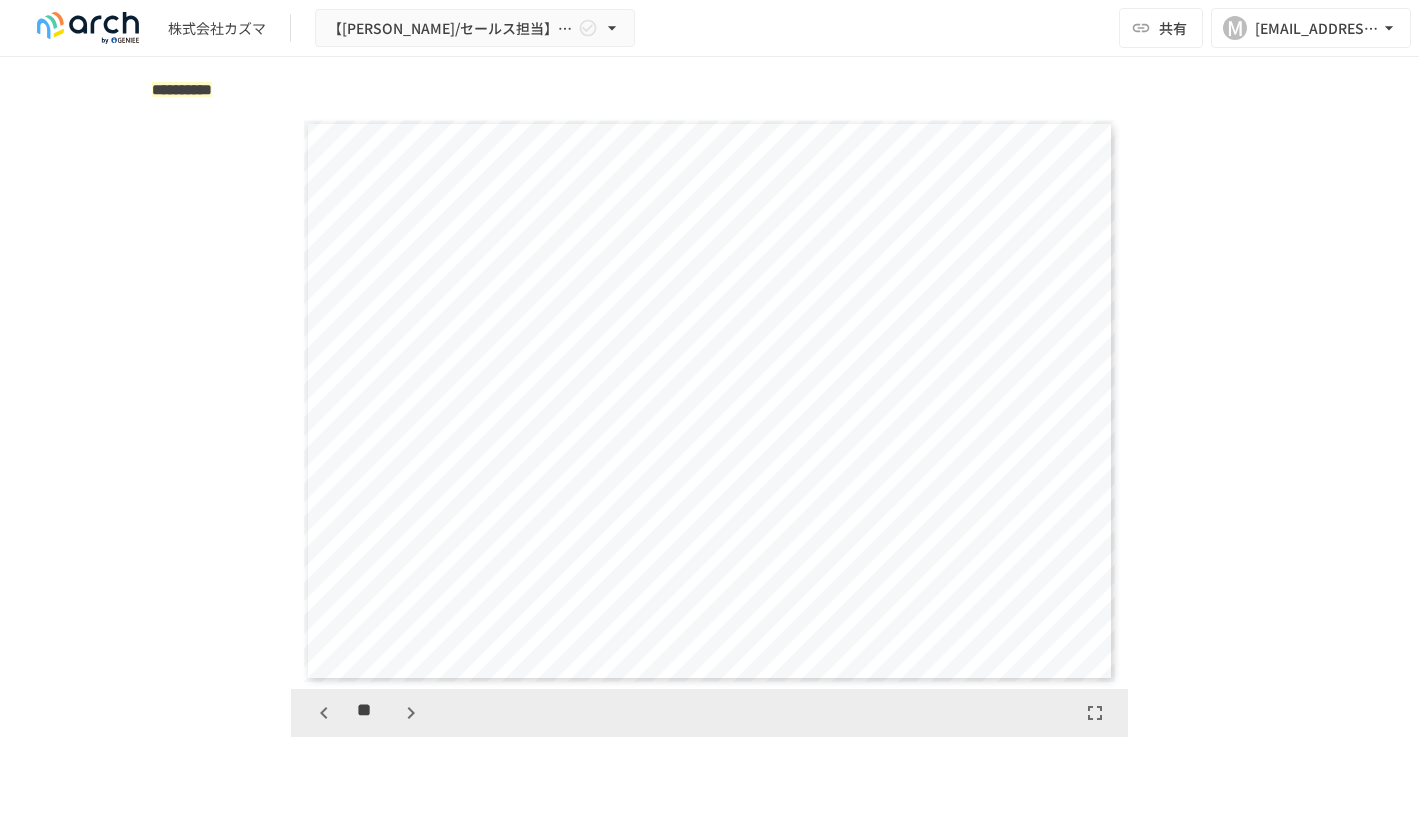 click 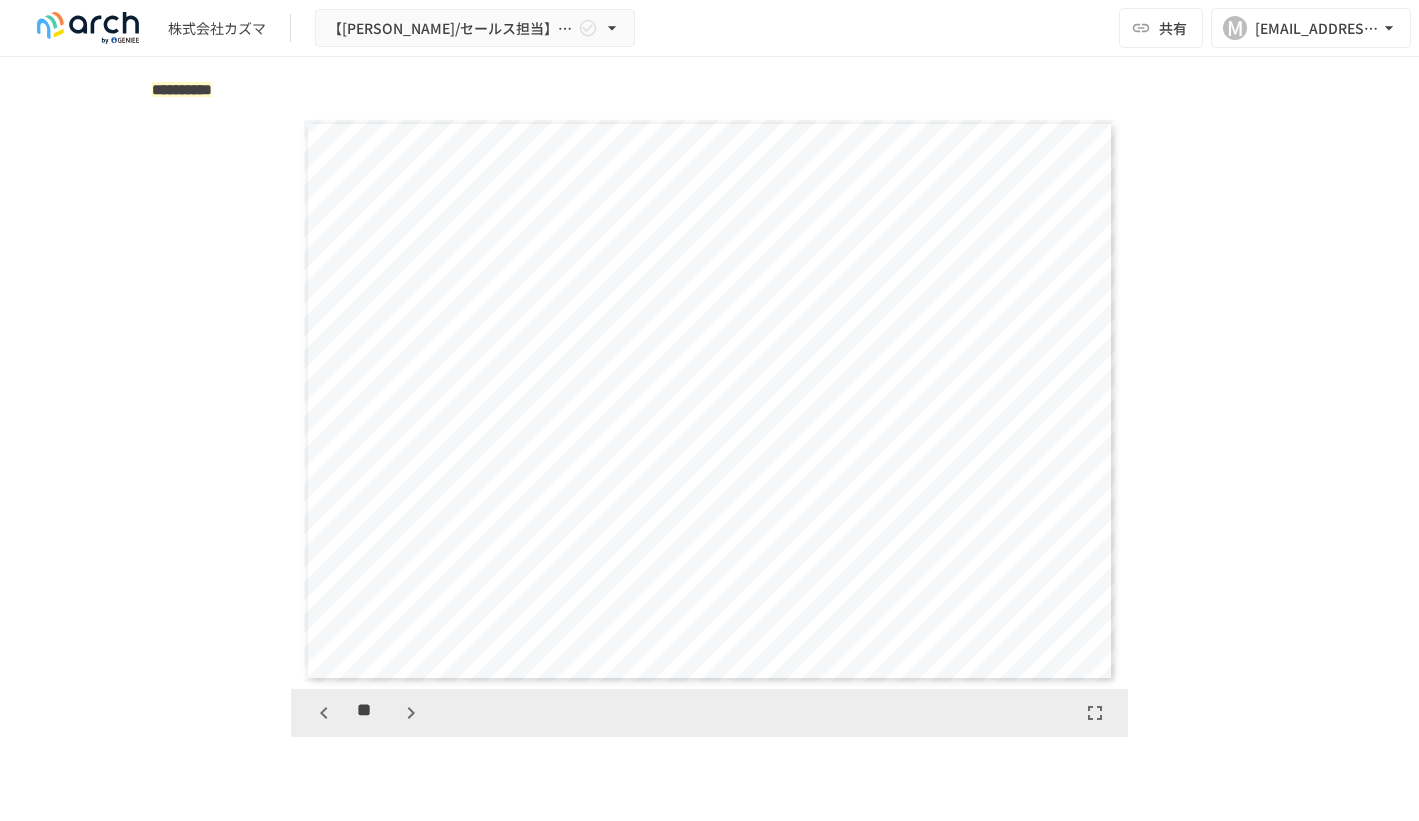 click 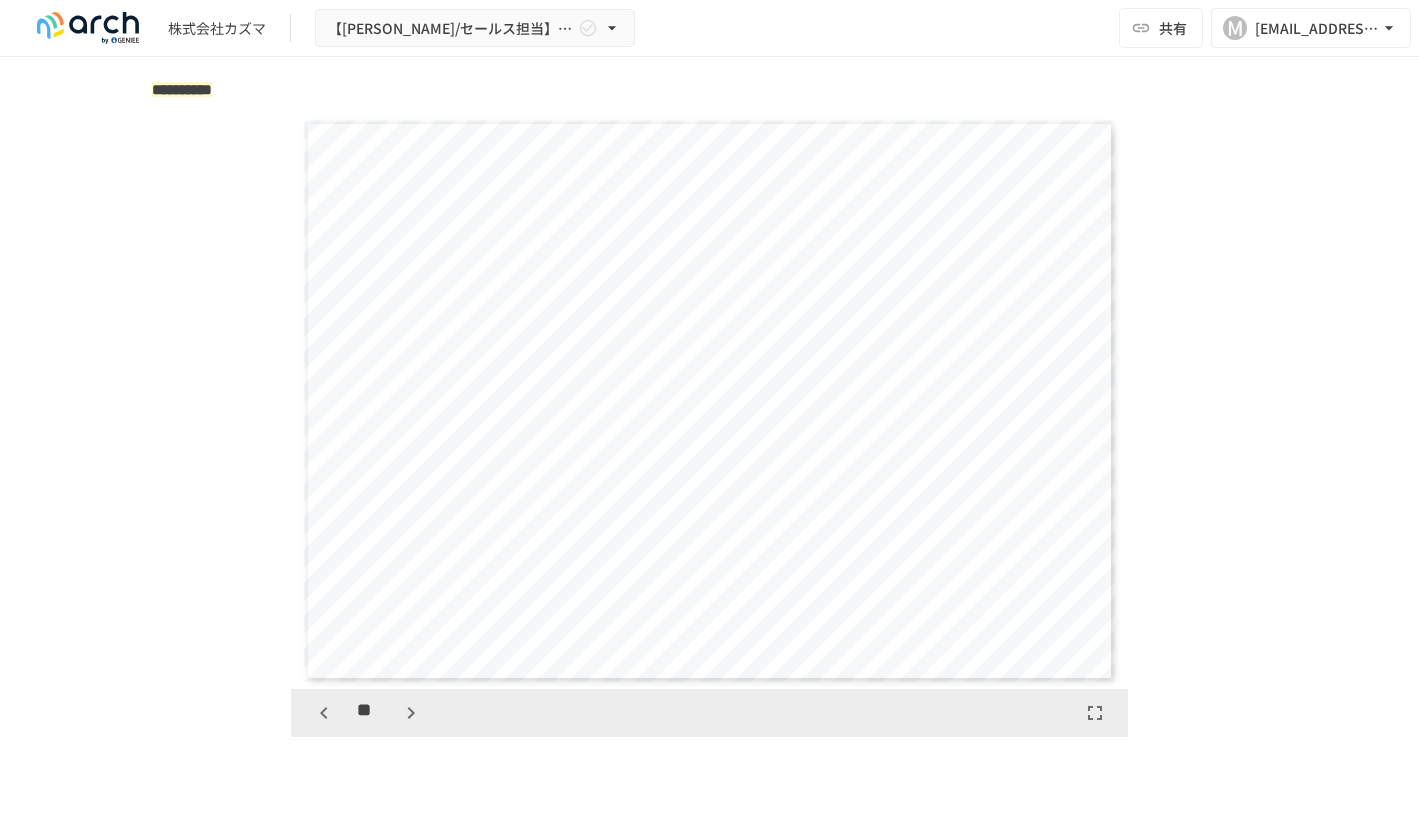 click 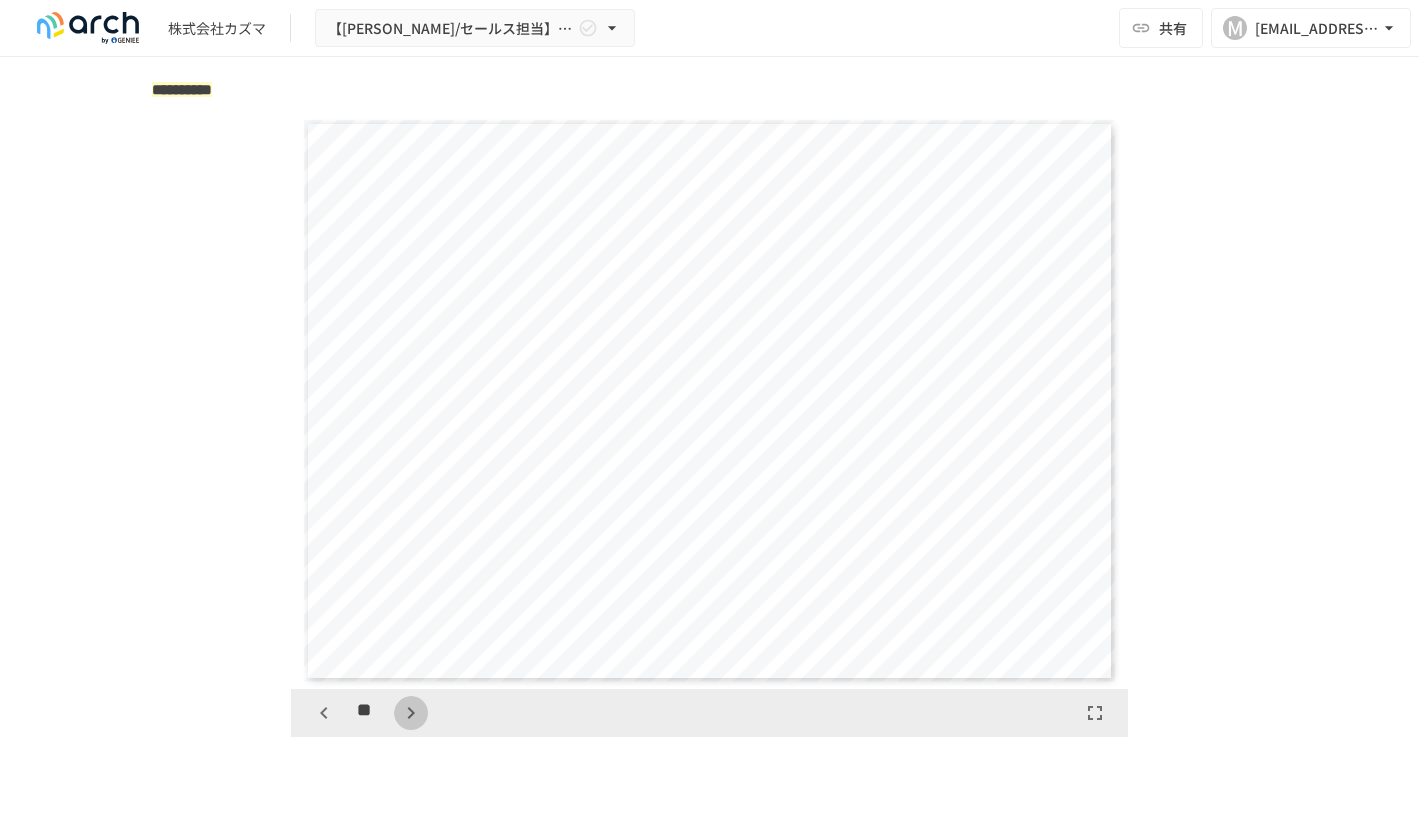 click 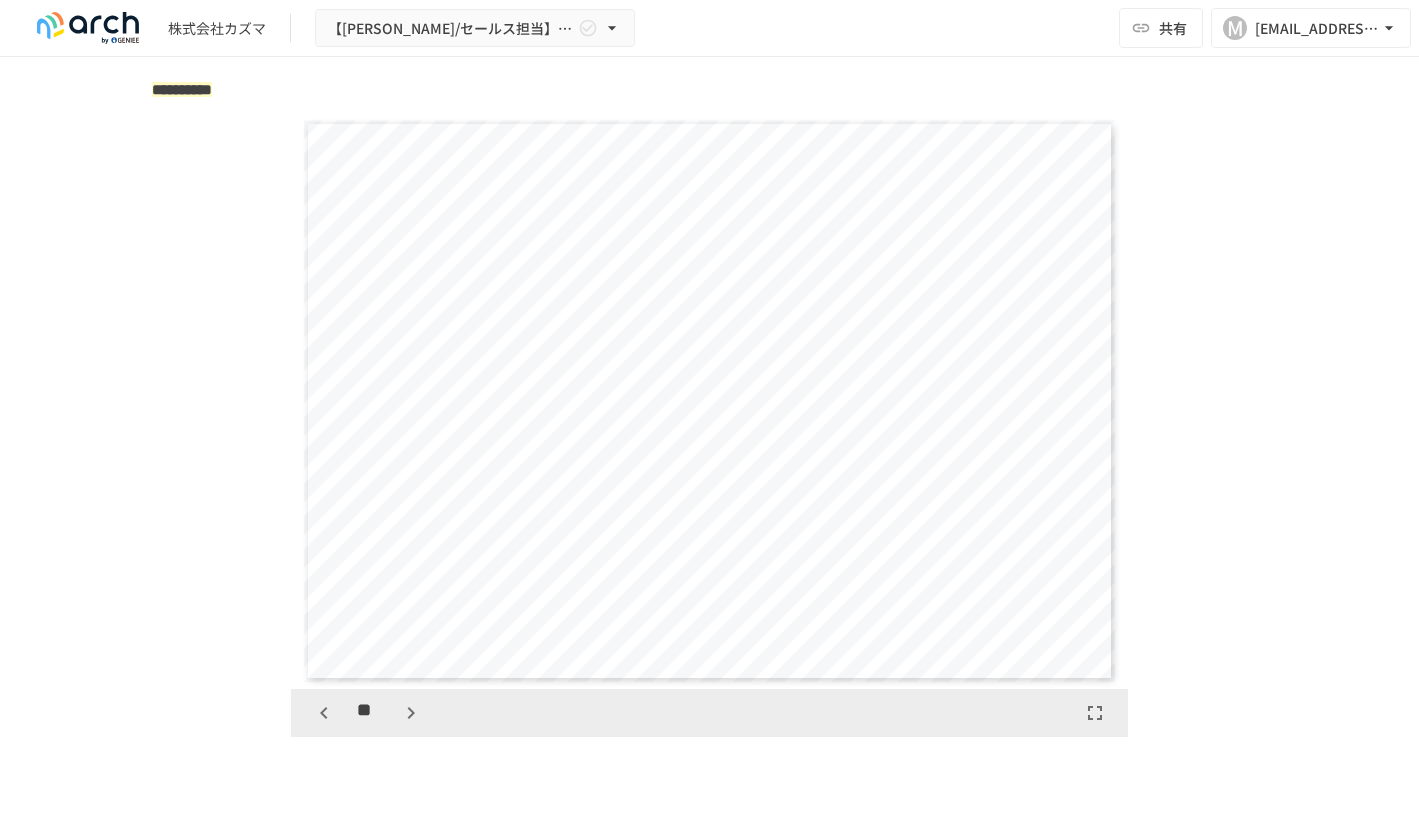 click 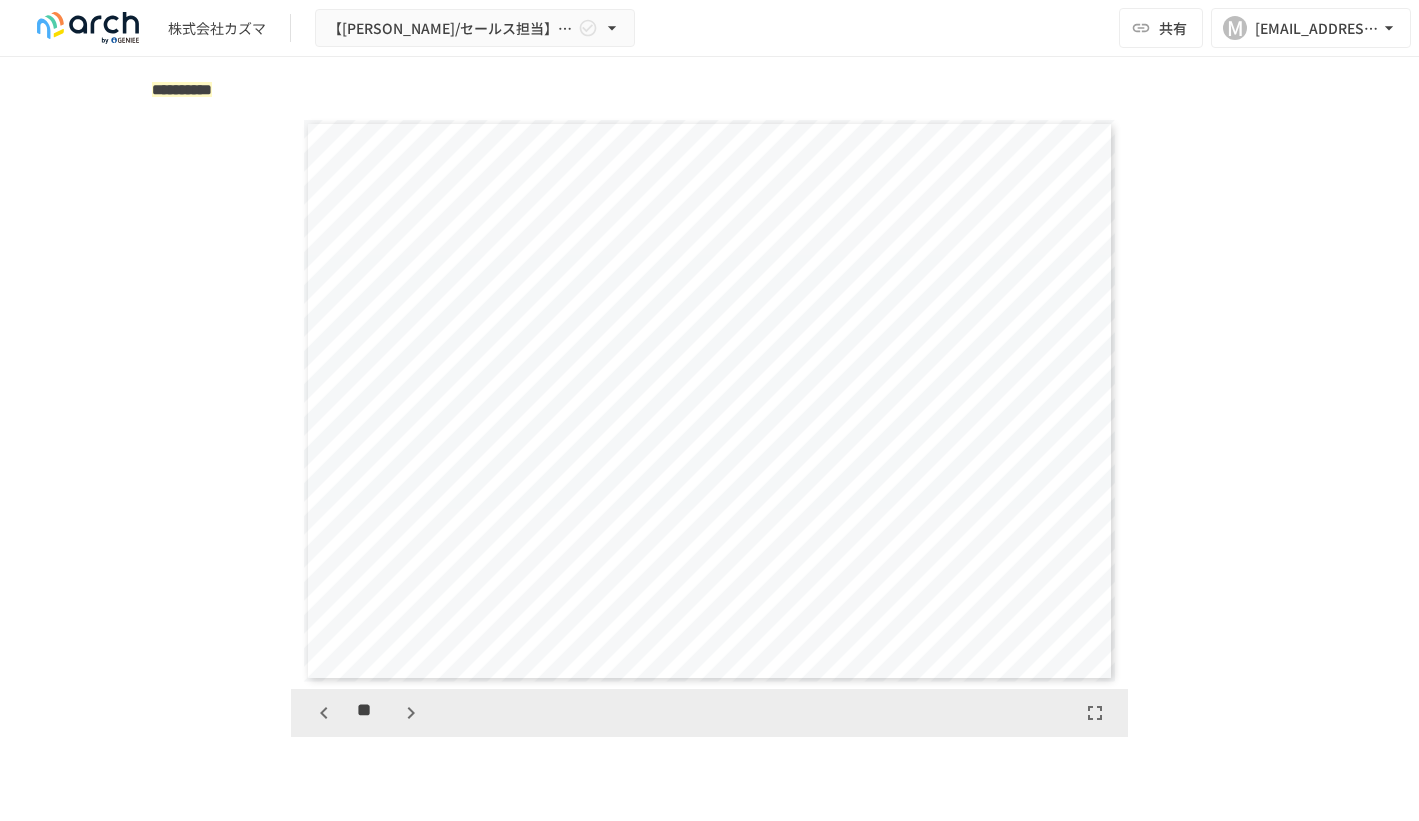 click 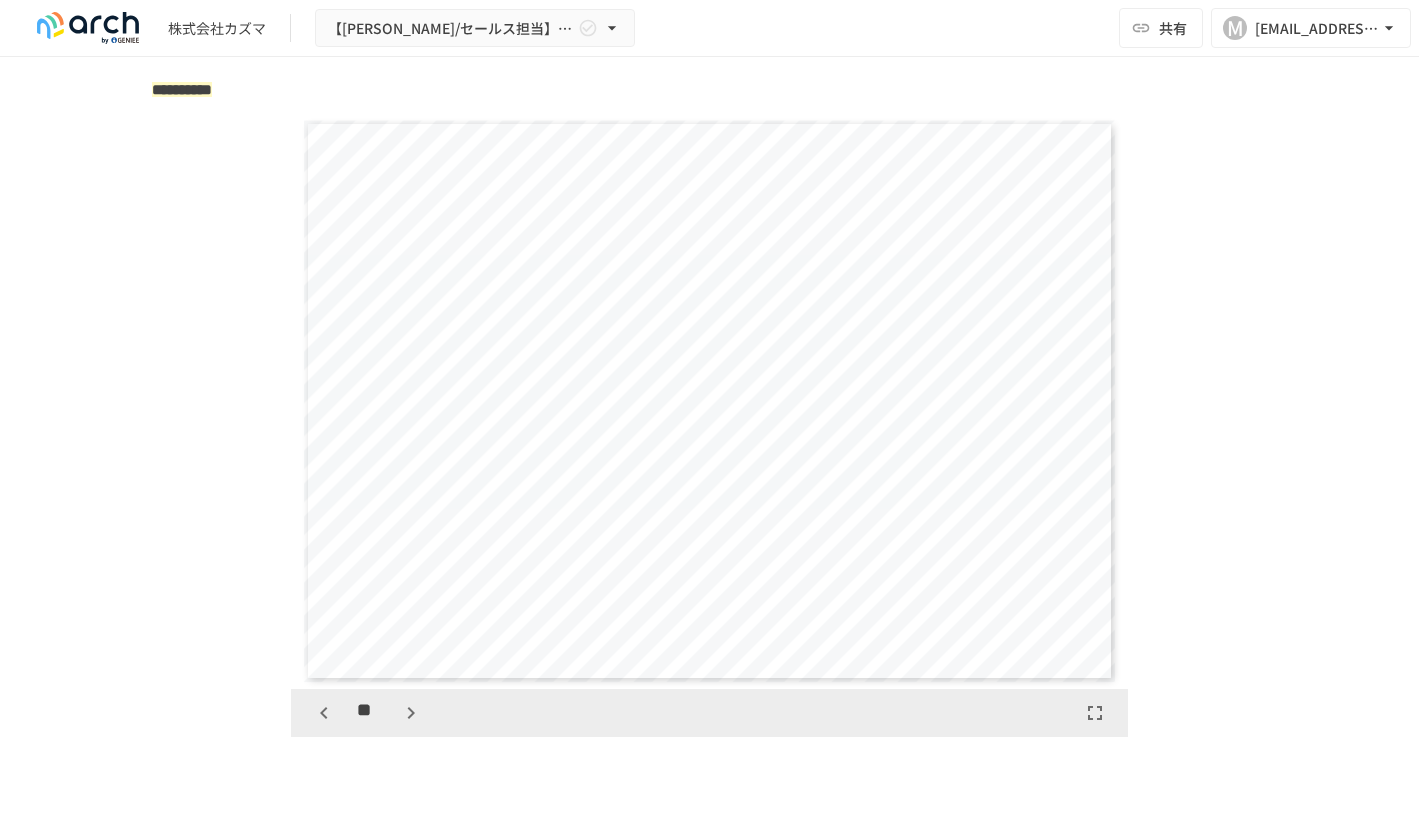 click 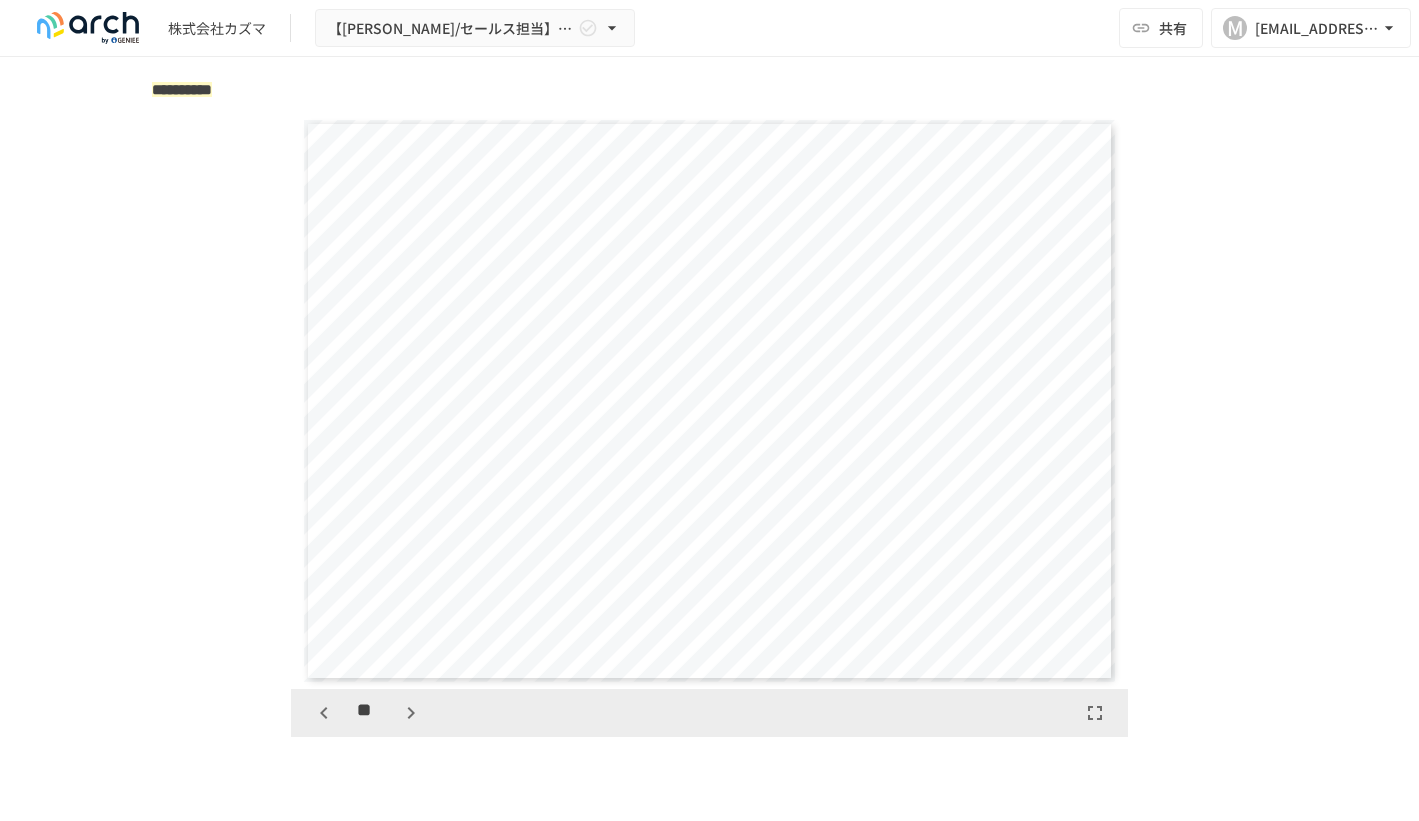 click 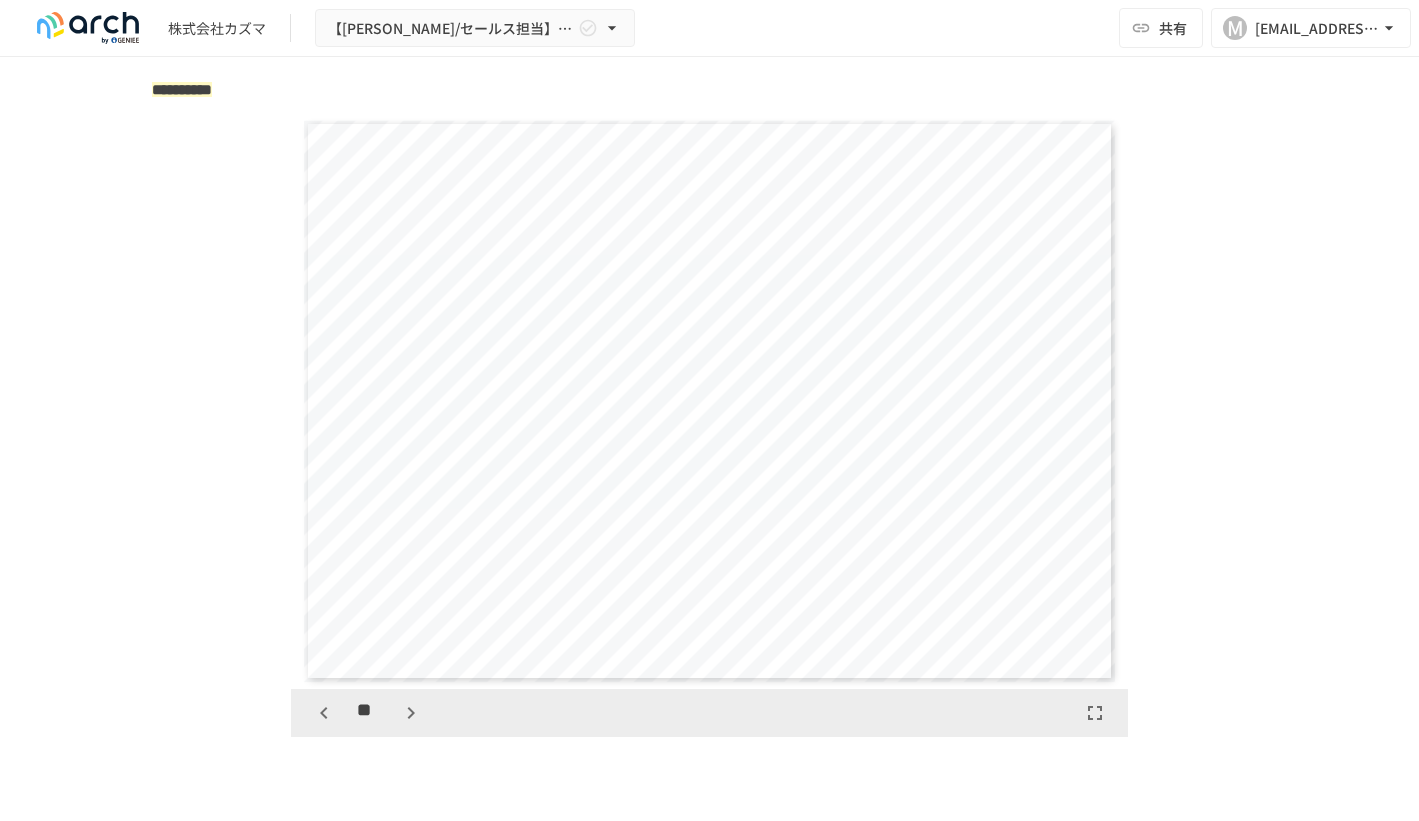 click 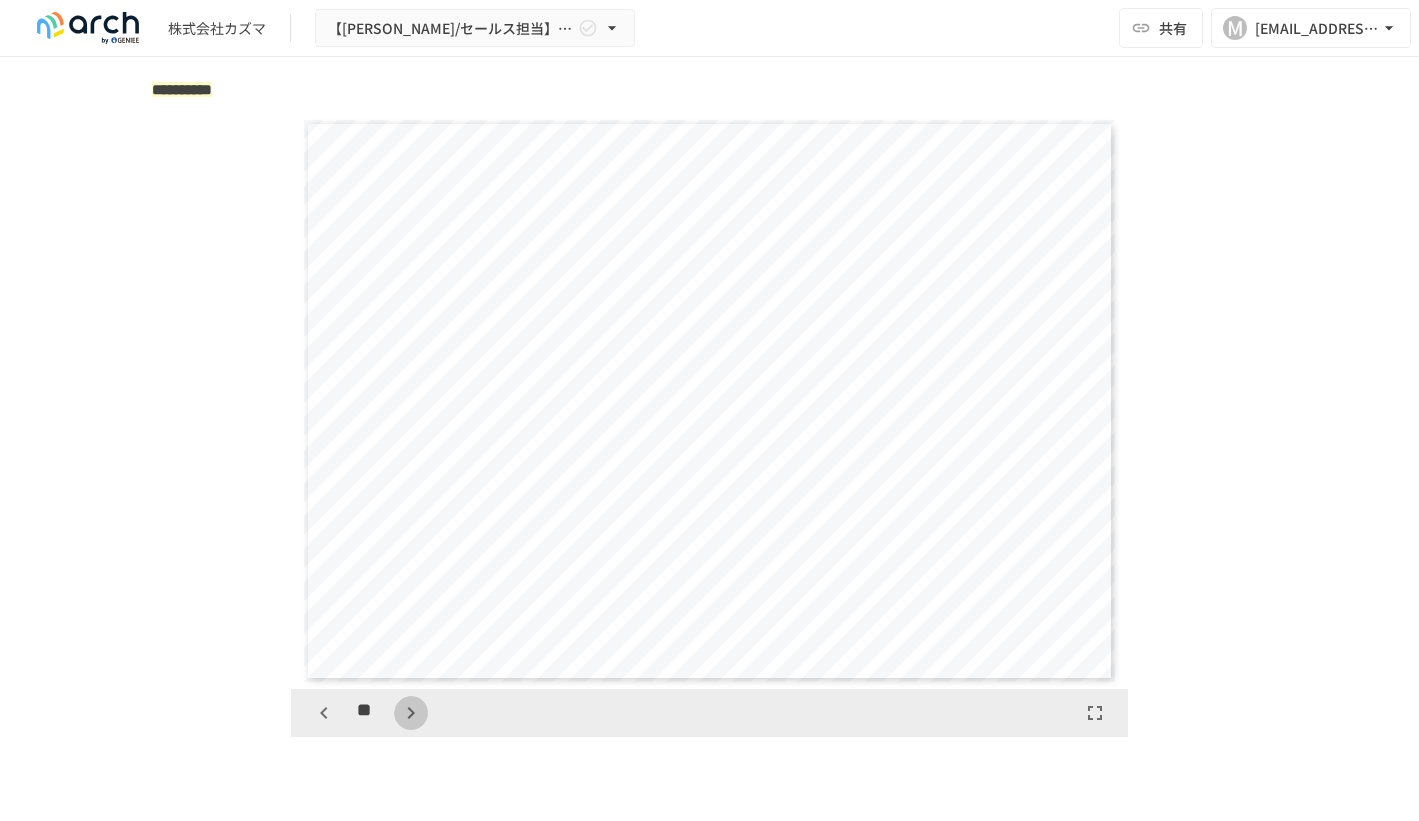 click 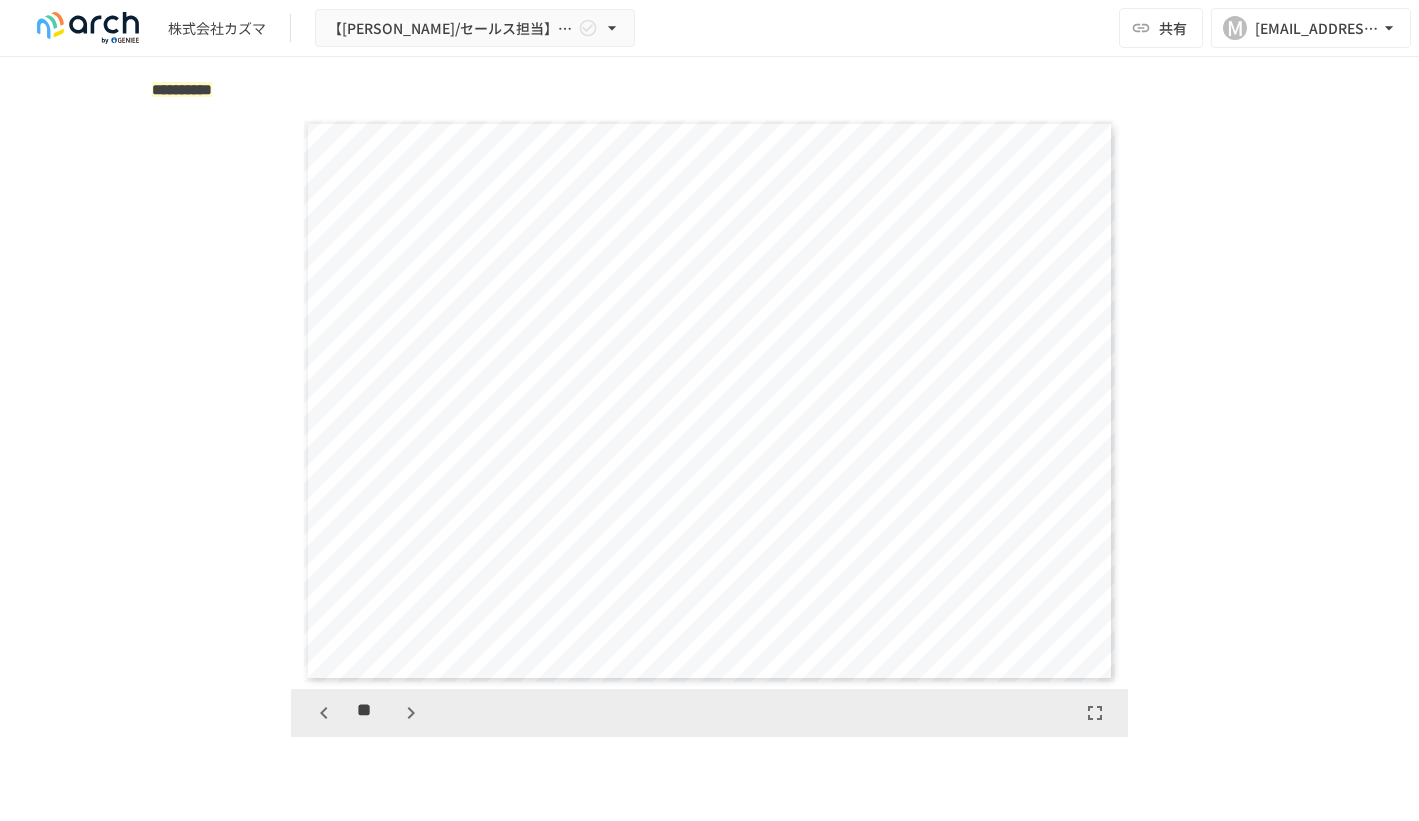 click 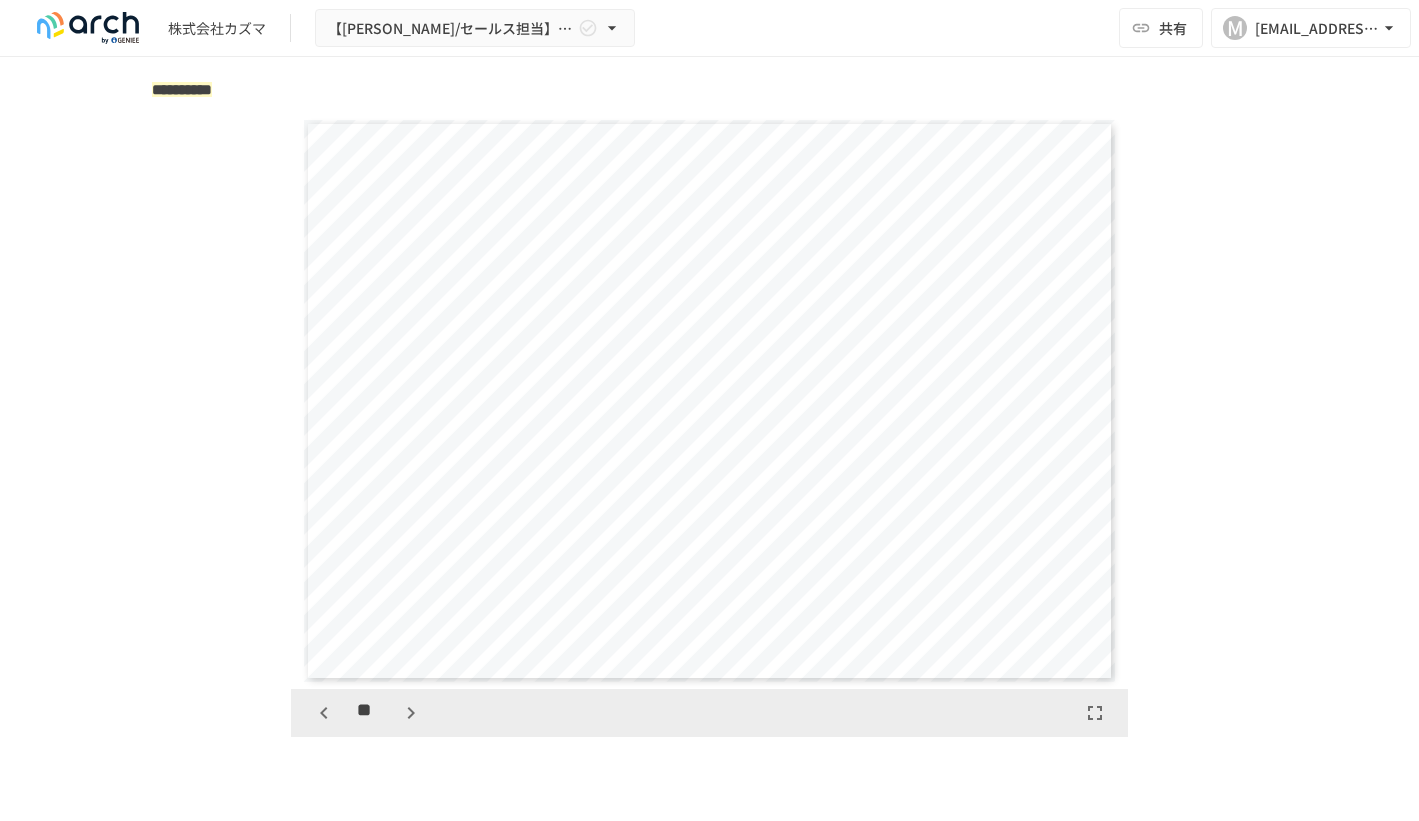 click 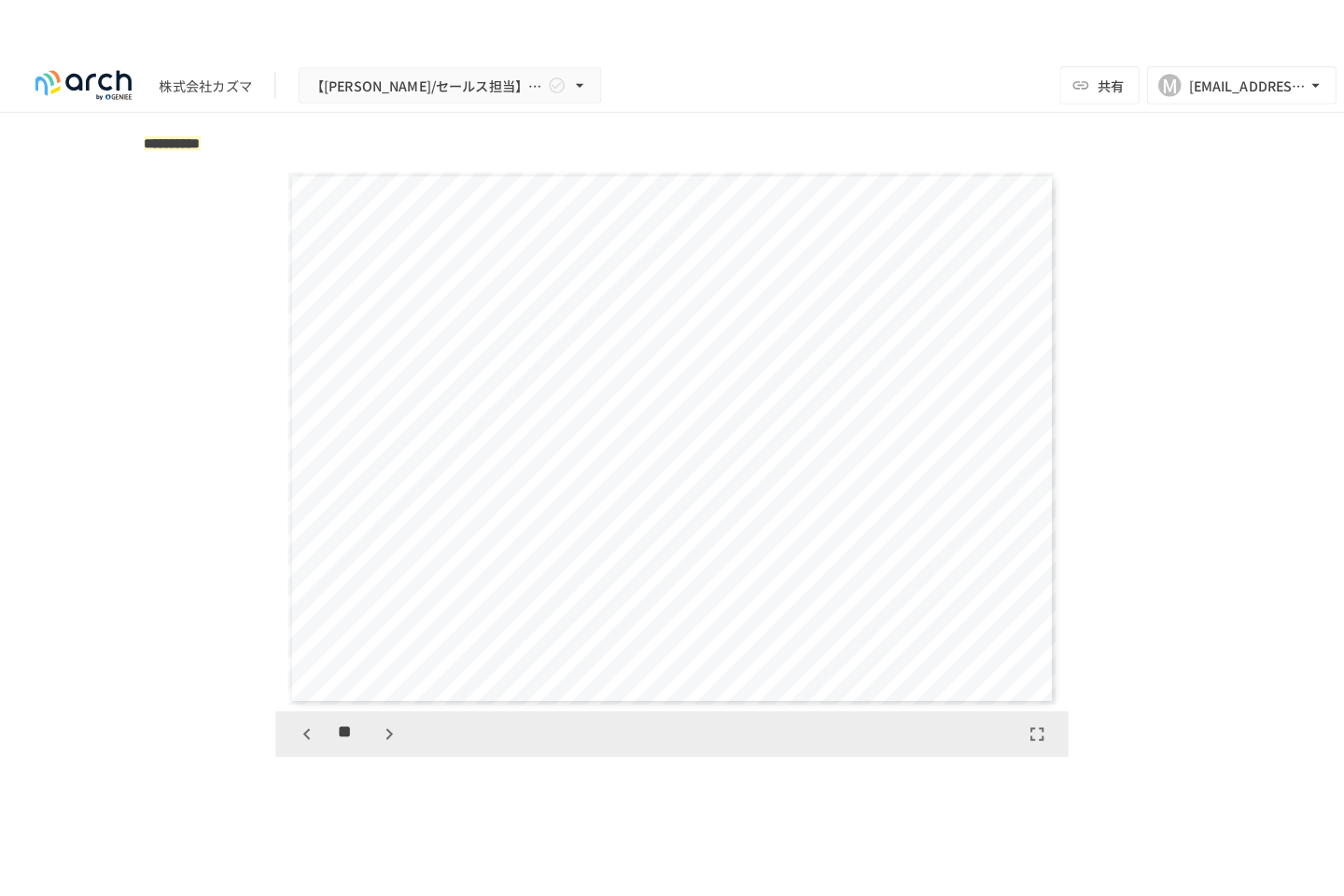 scroll, scrollTop: 15092, scrollLeft: 0, axis: vertical 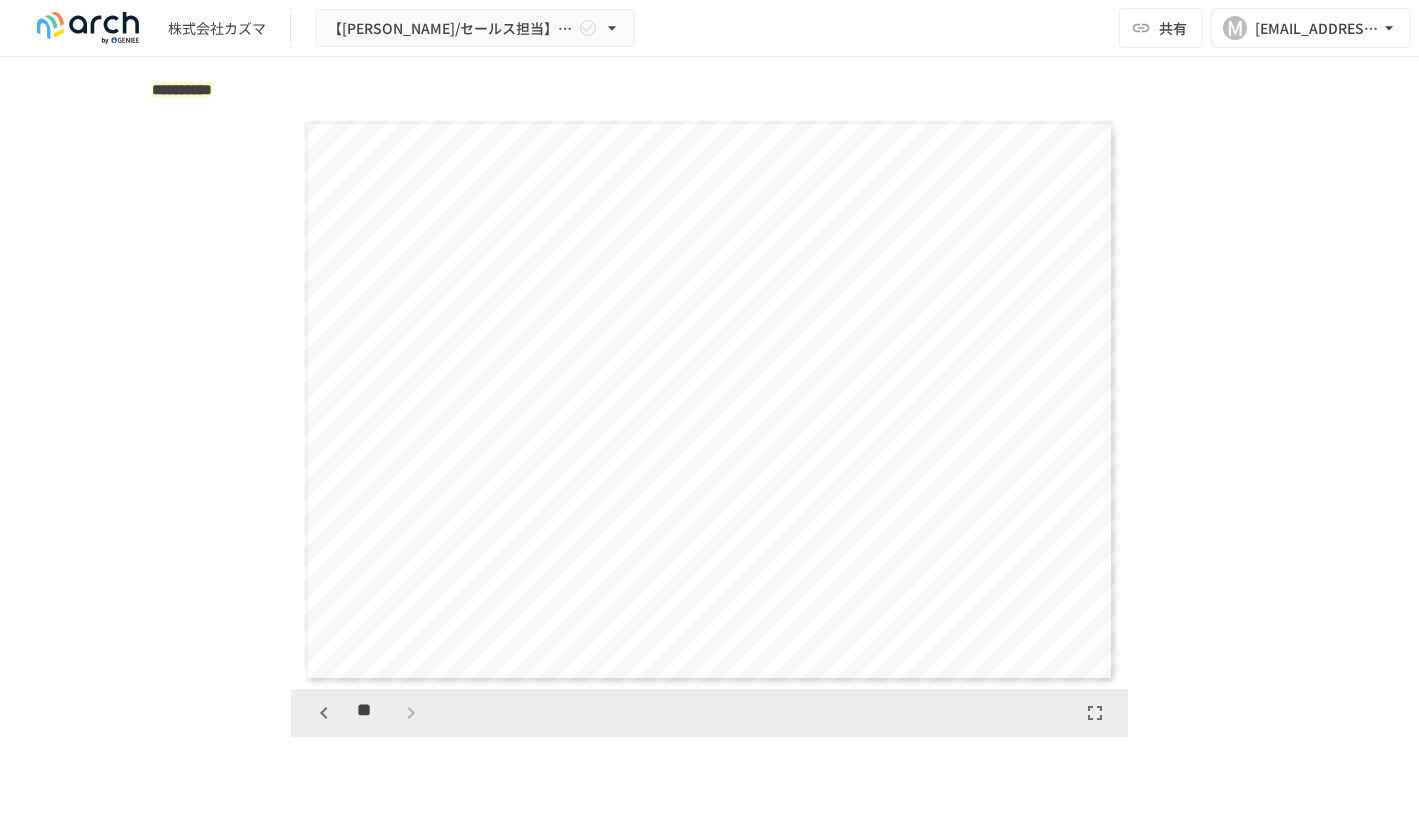 click on "**" at bounding box center [367, 713] 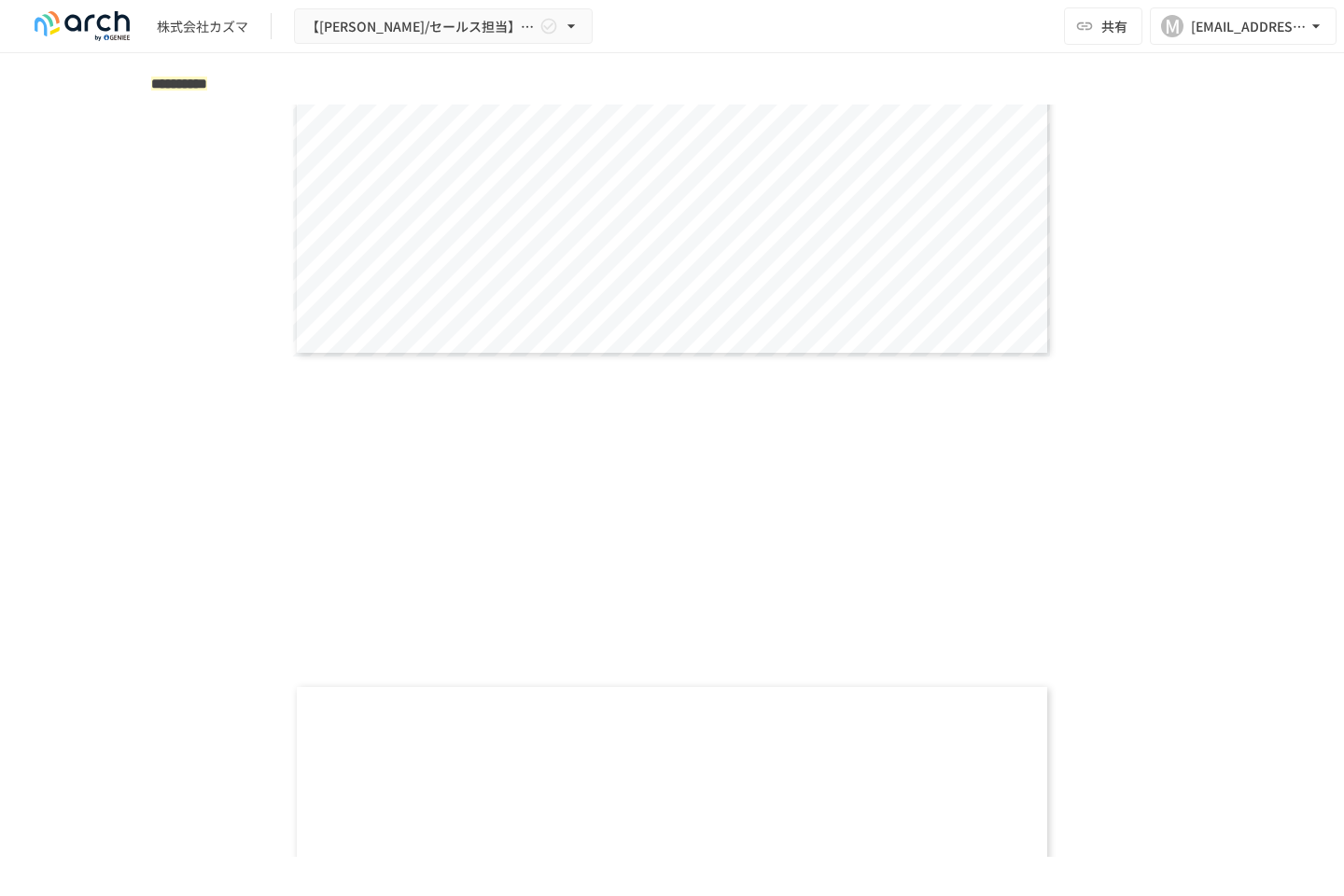 scroll, scrollTop: 15322, scrollLeft: 0, axis: vertical 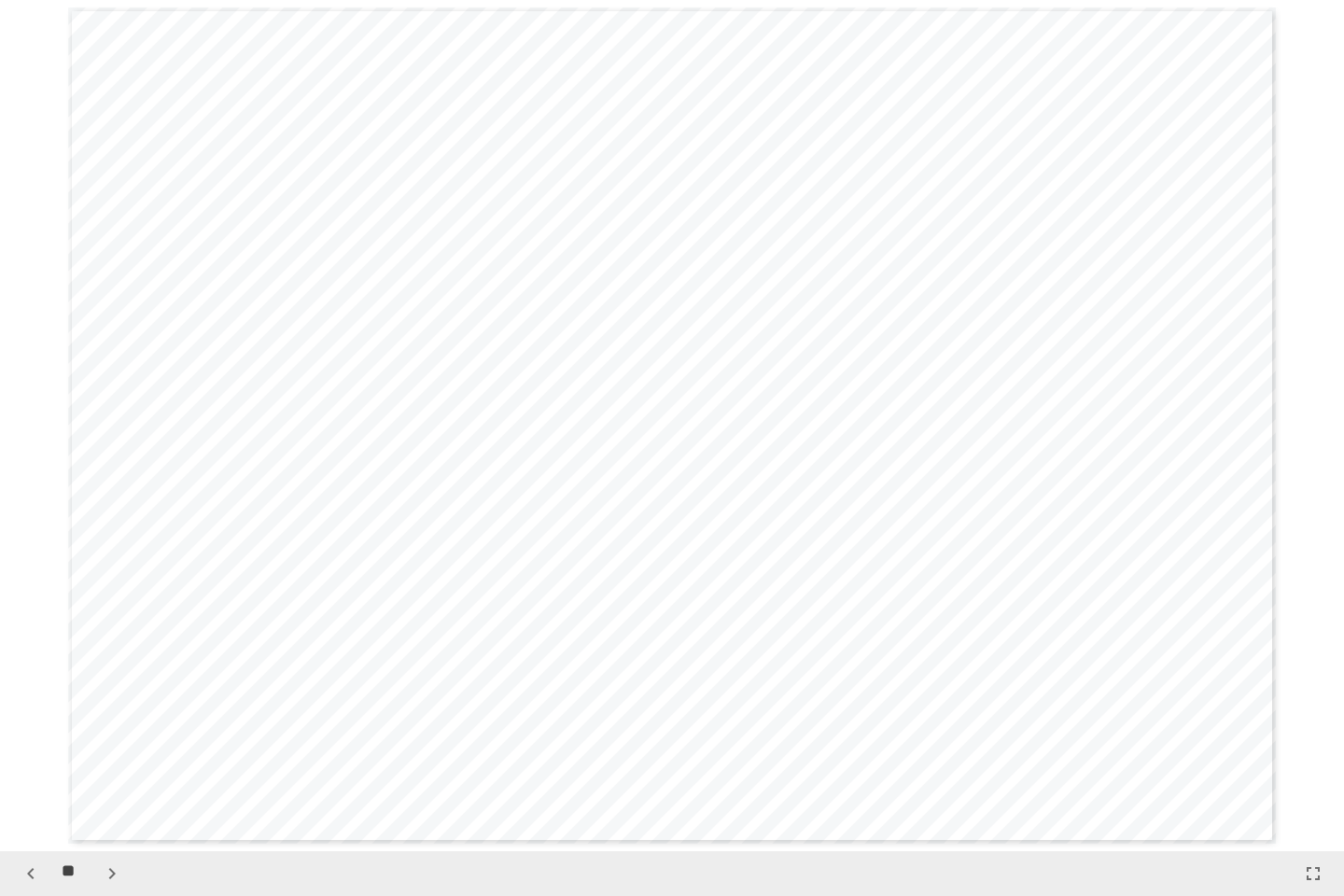 click on "**********" at bounding box center (672, 426) 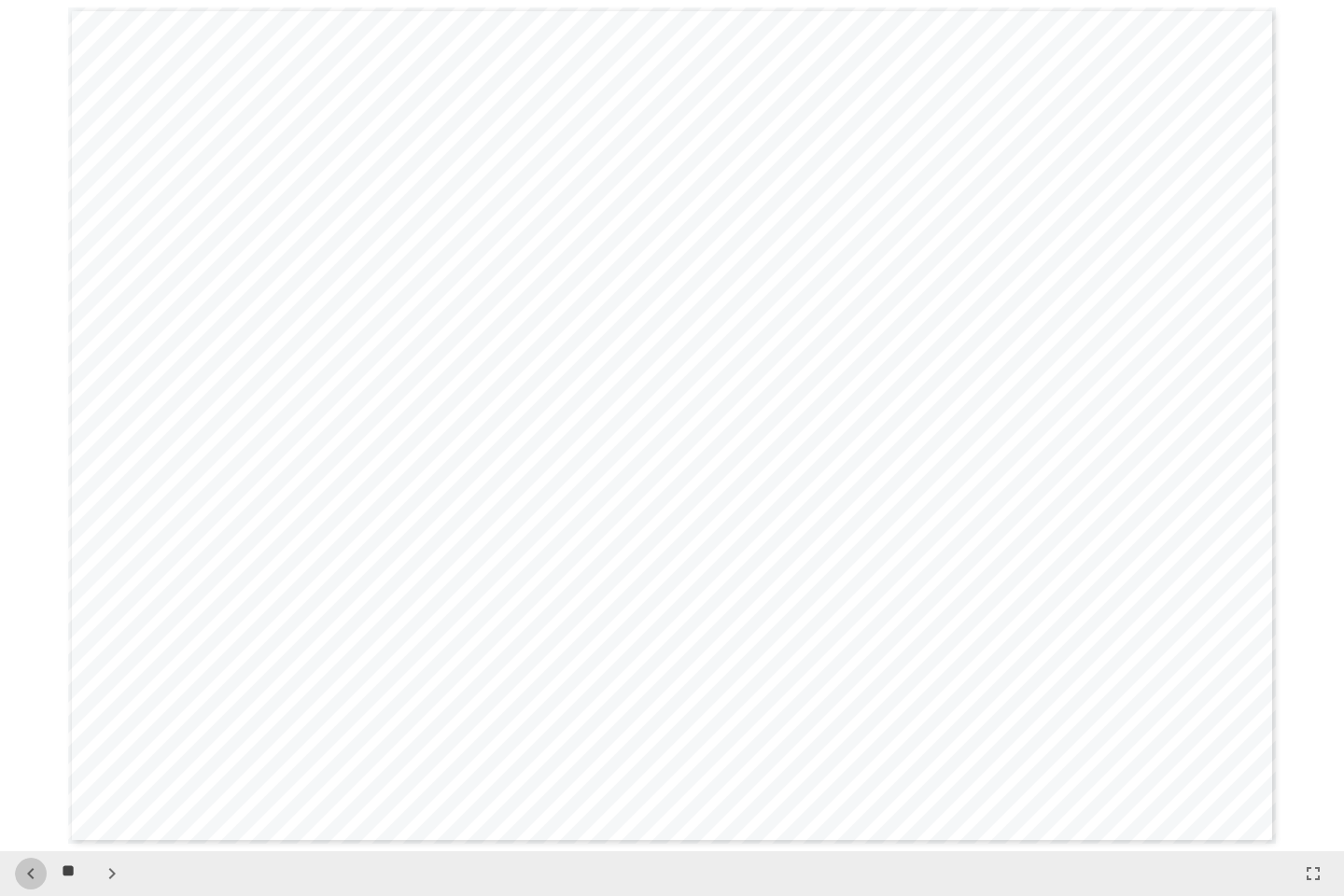click 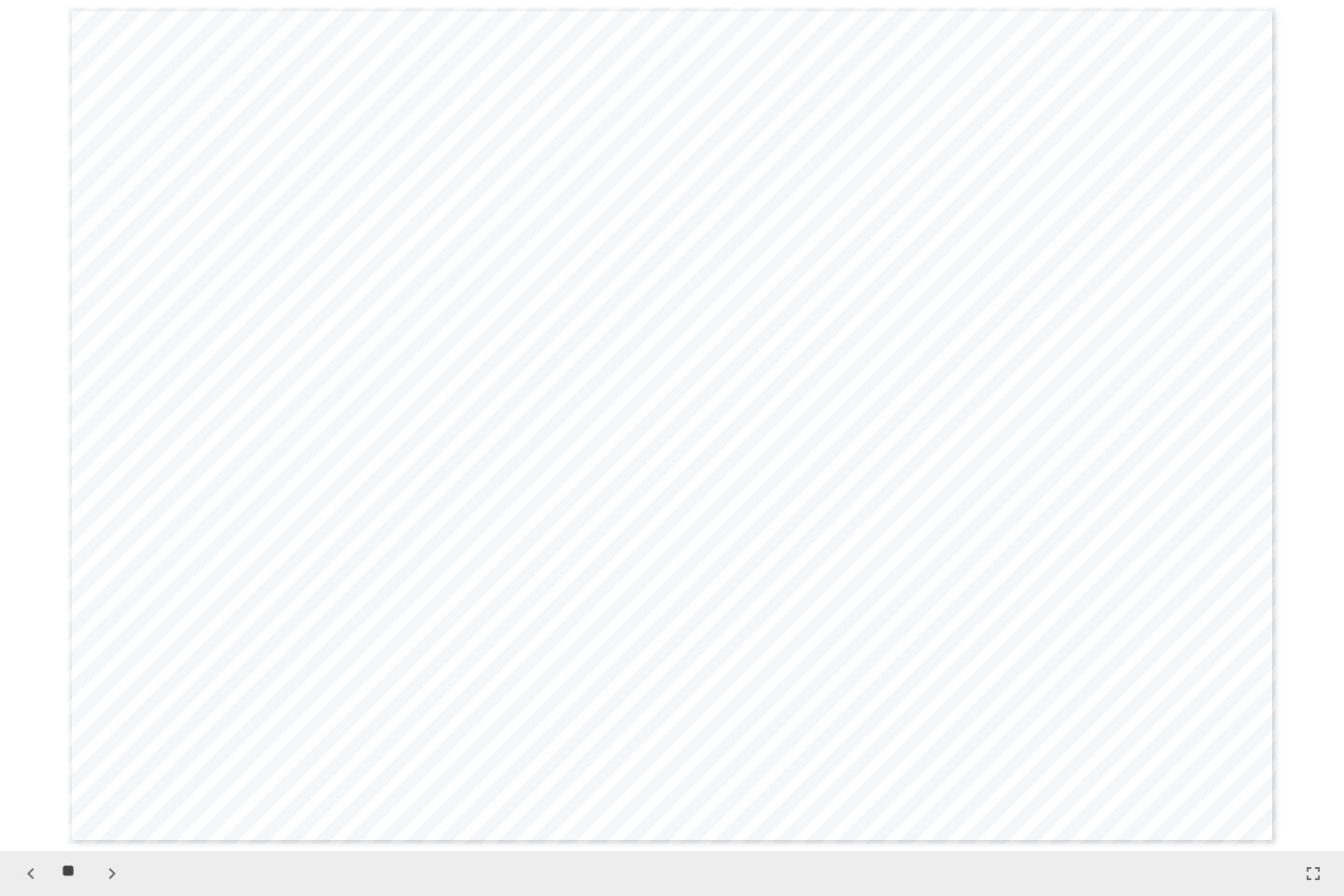 click 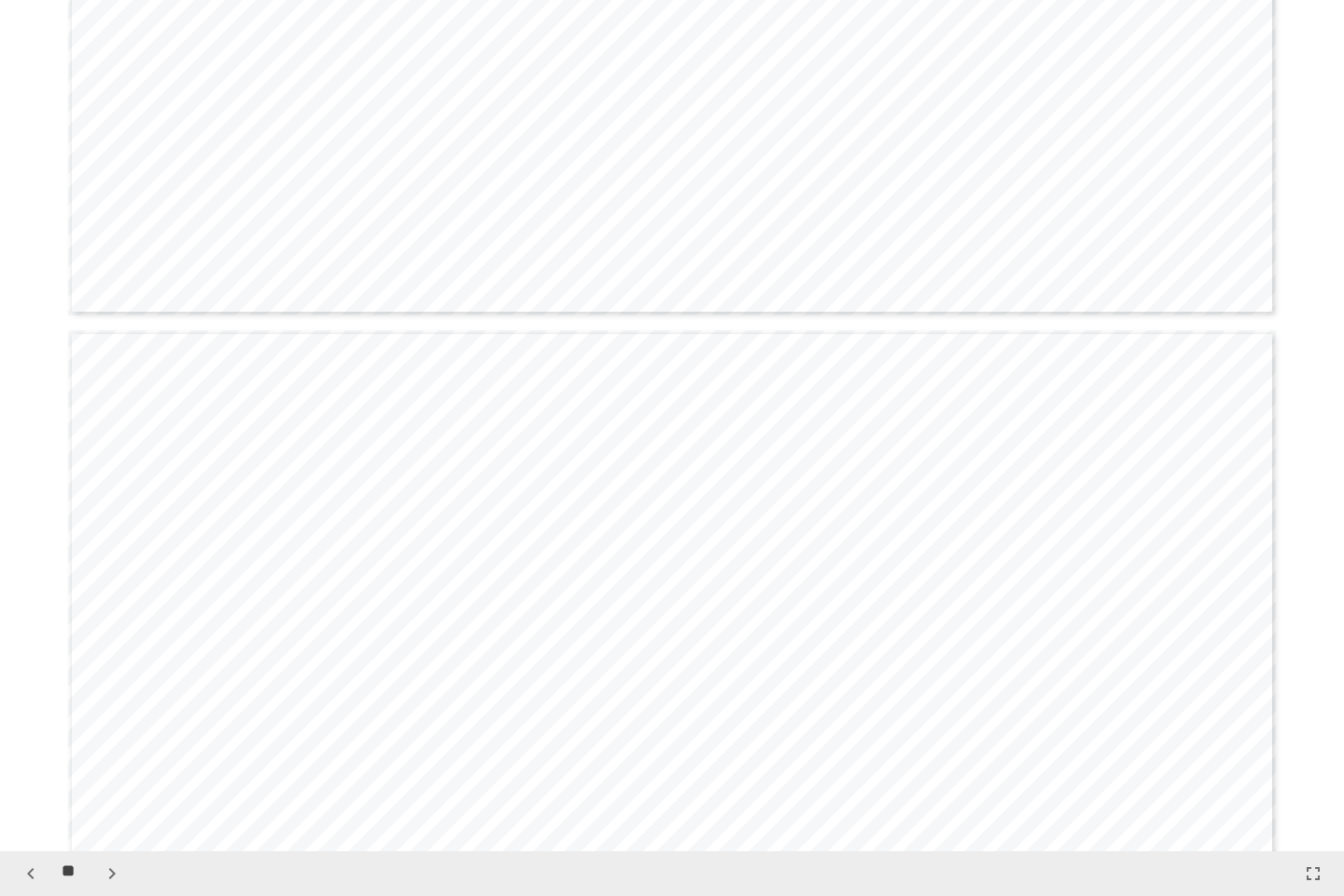 click 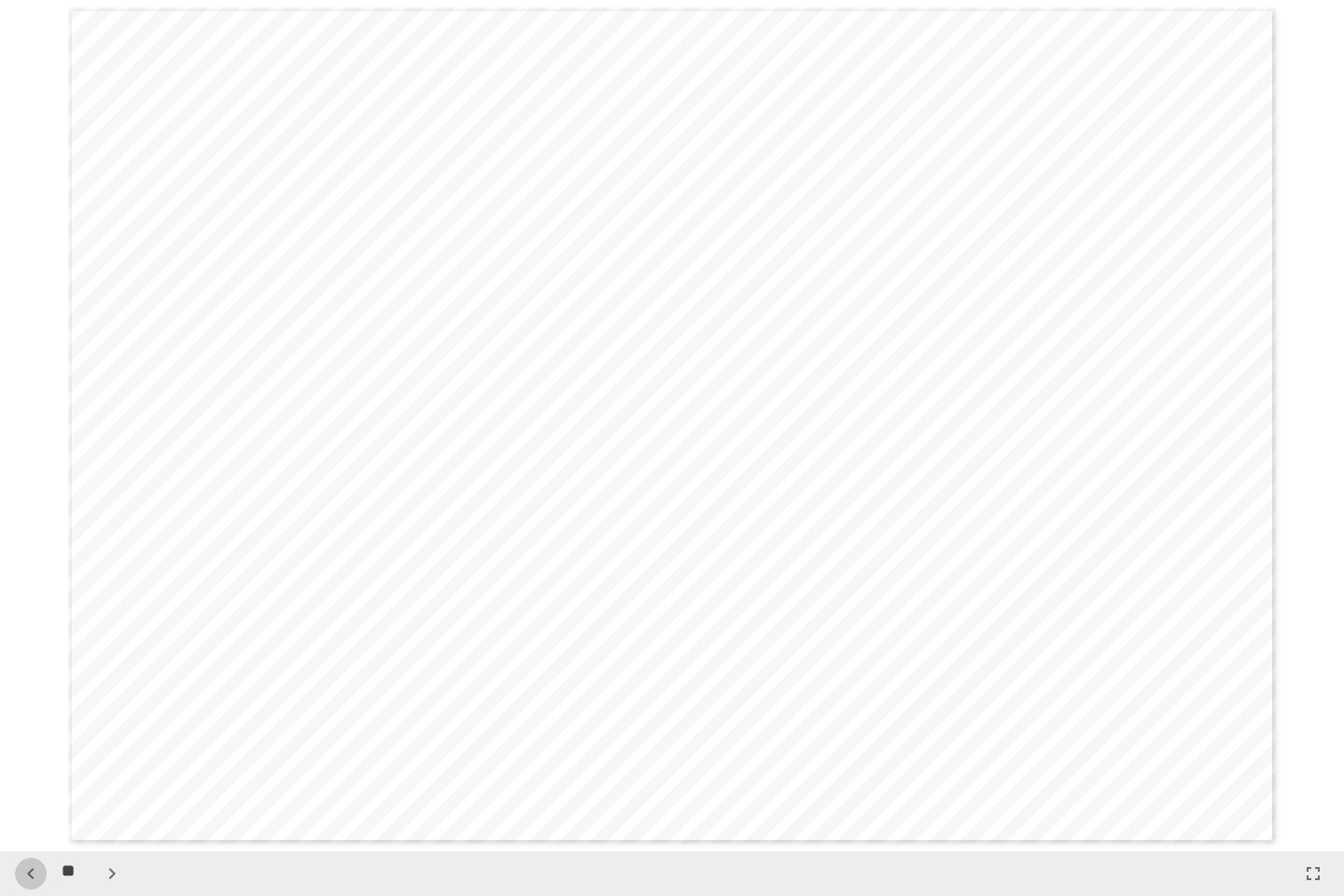 click 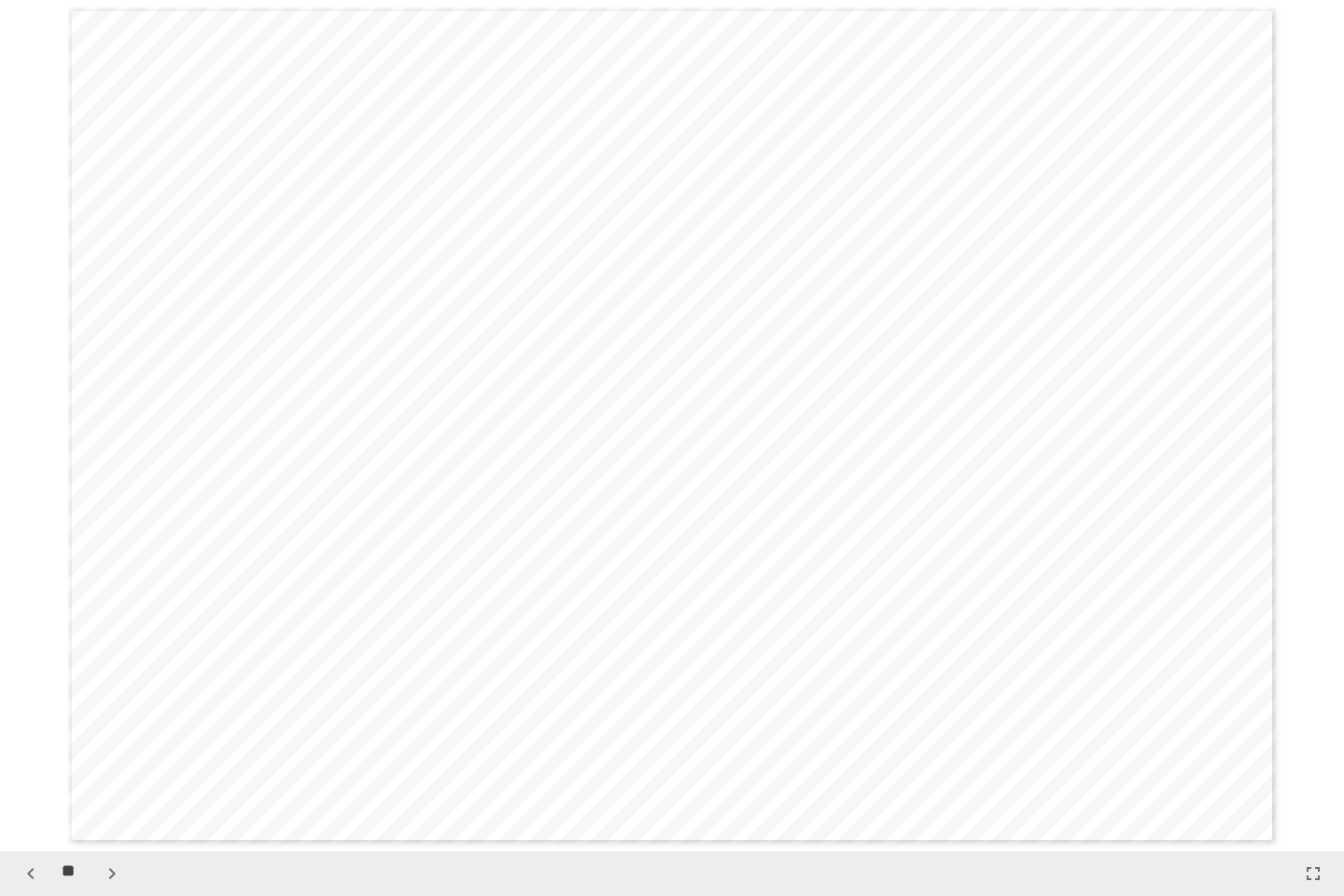 click 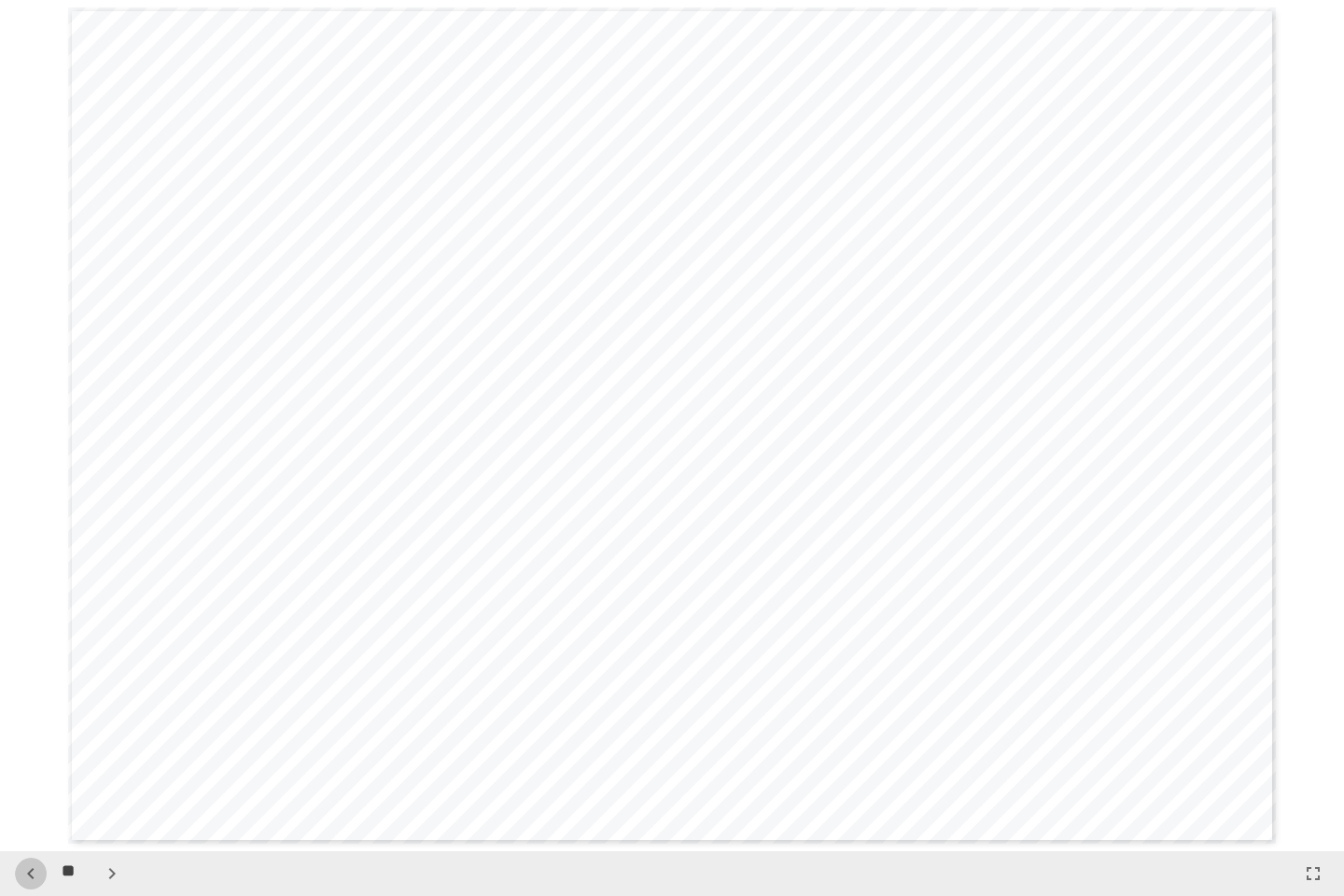 click 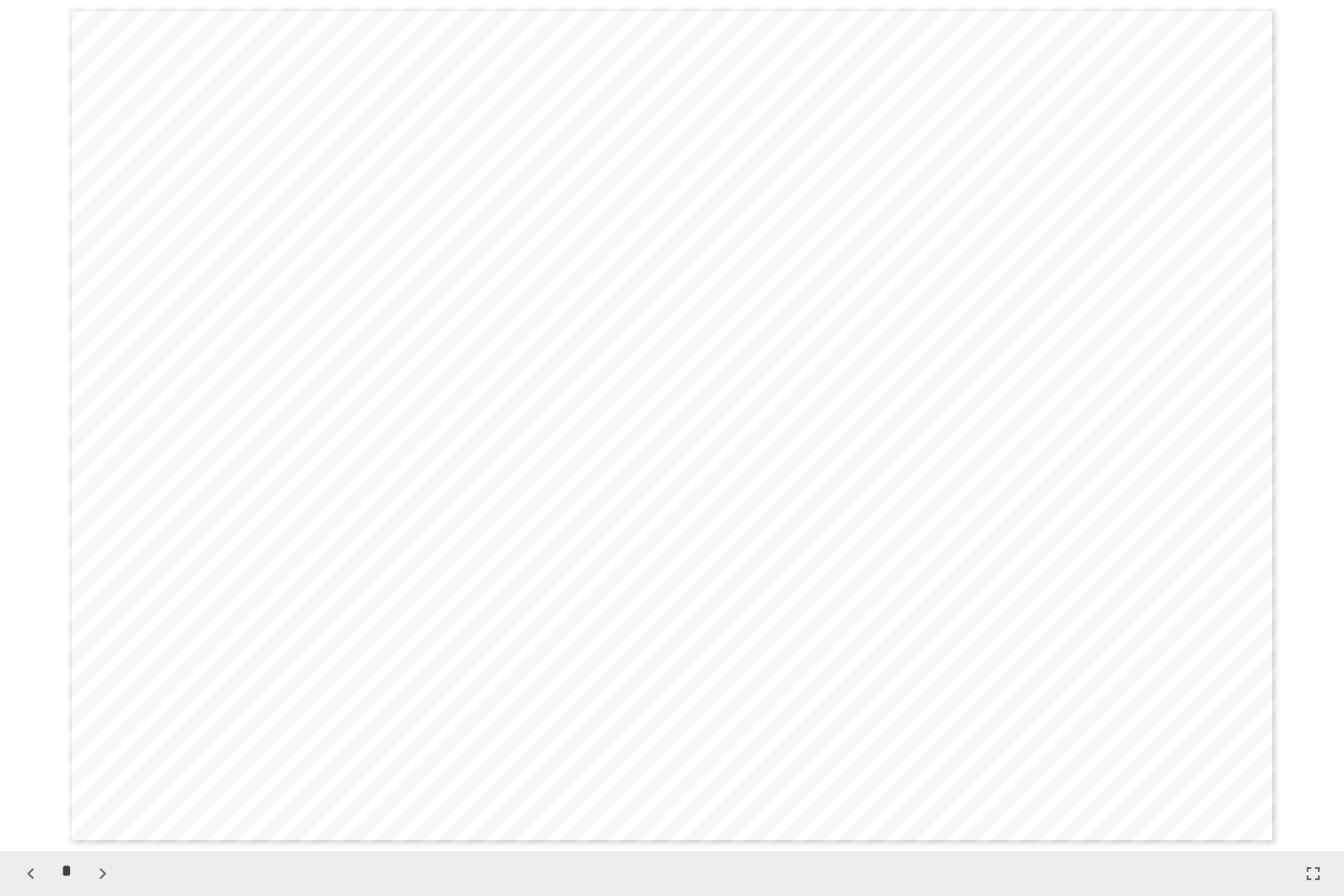 click 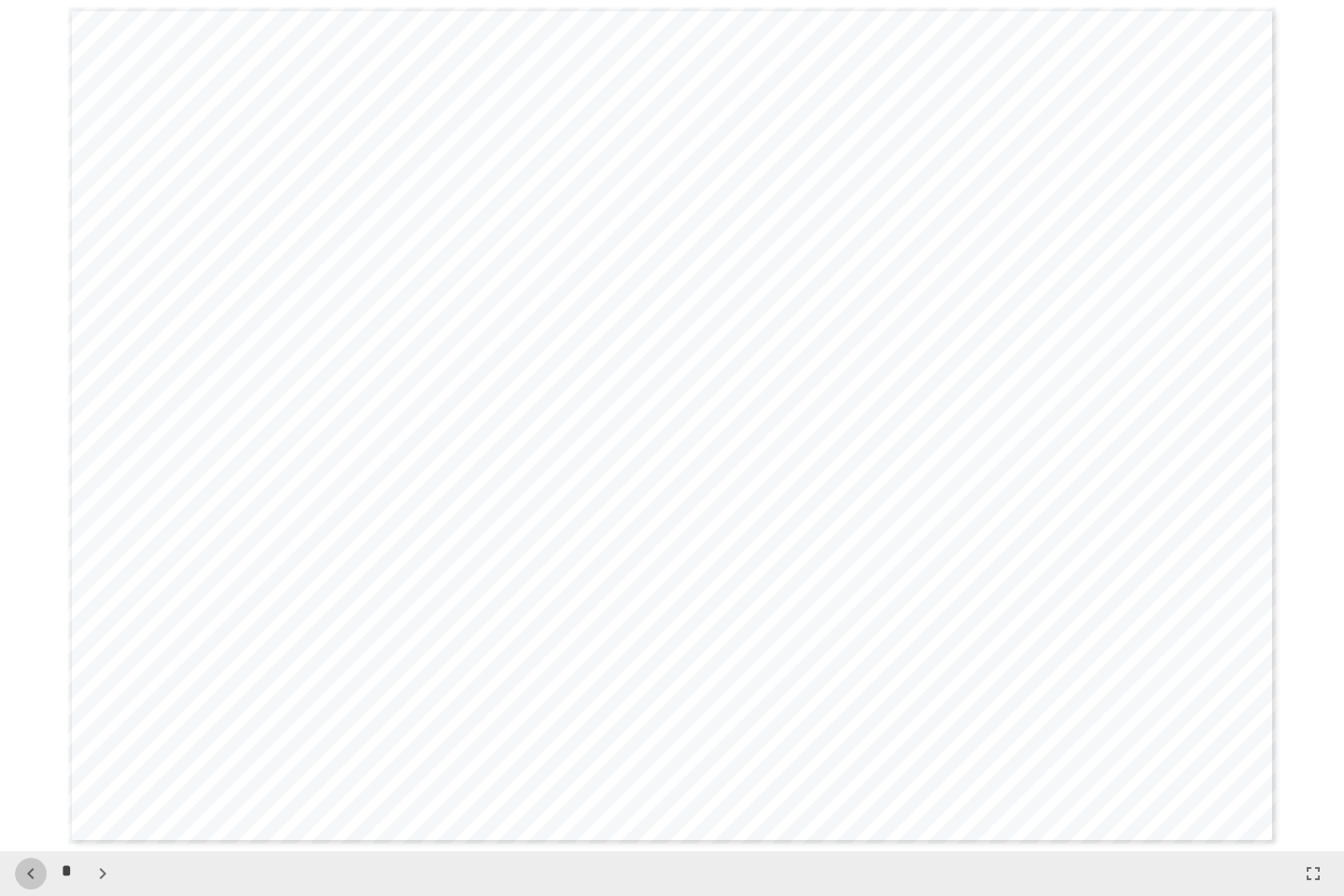 click 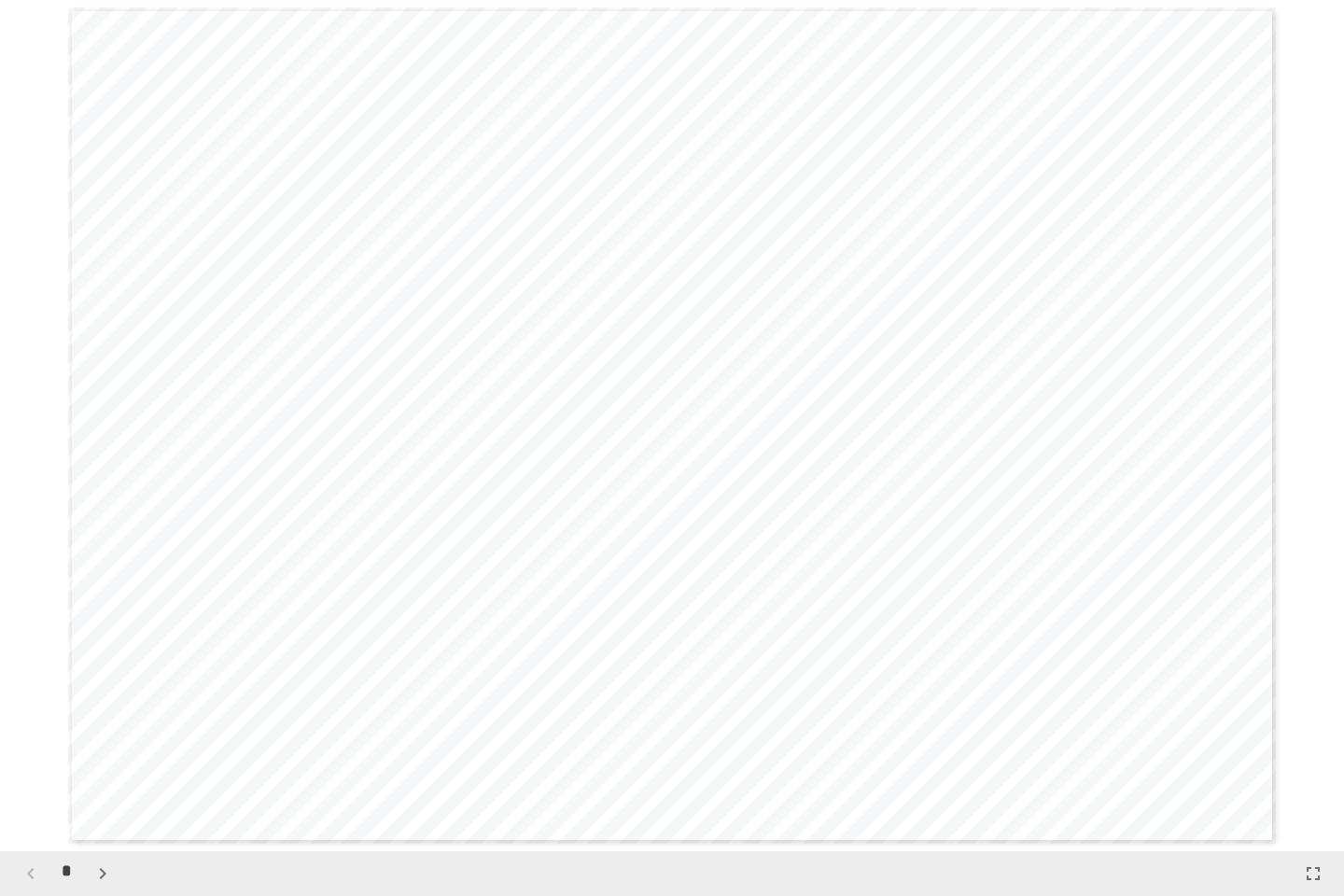 click 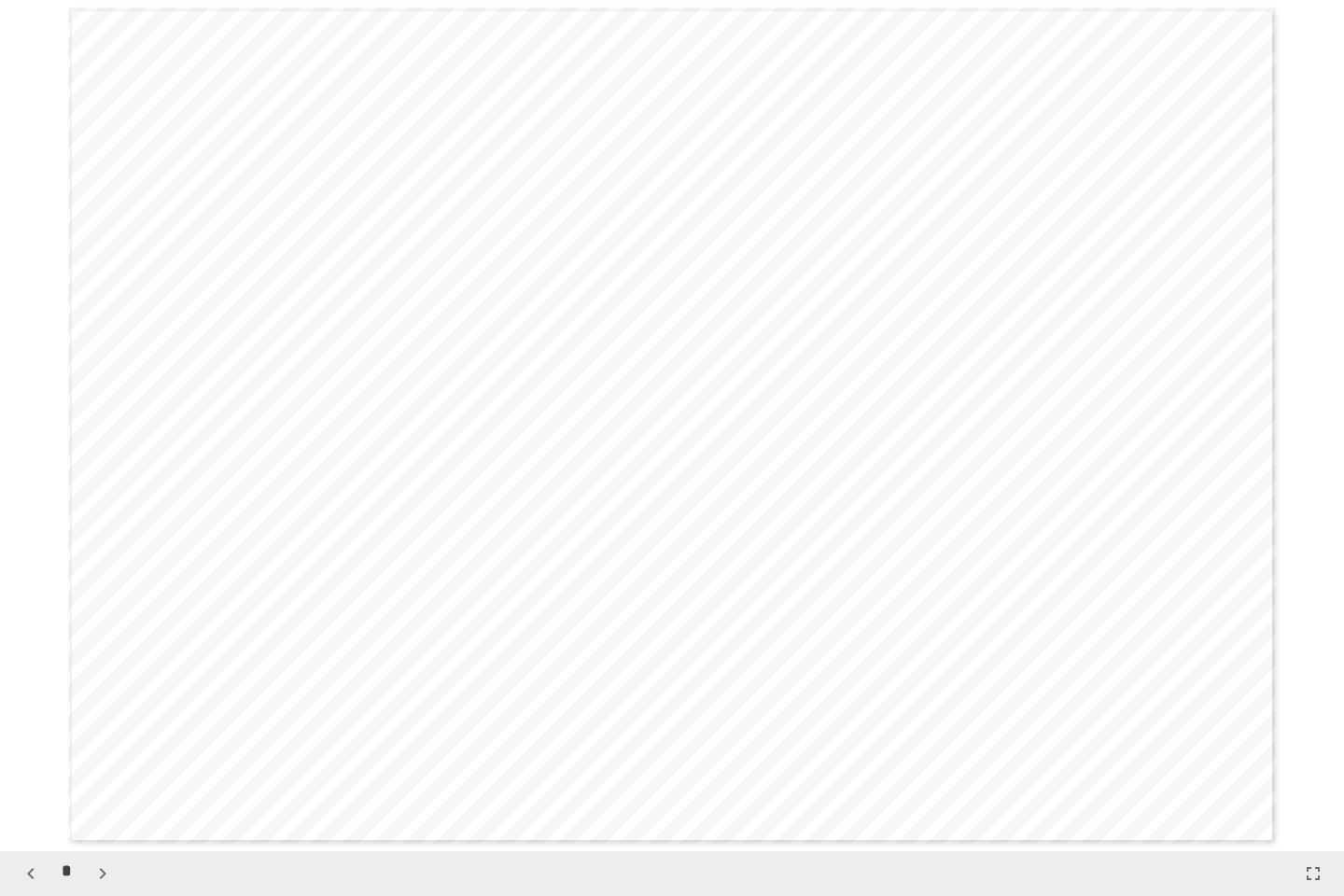 type 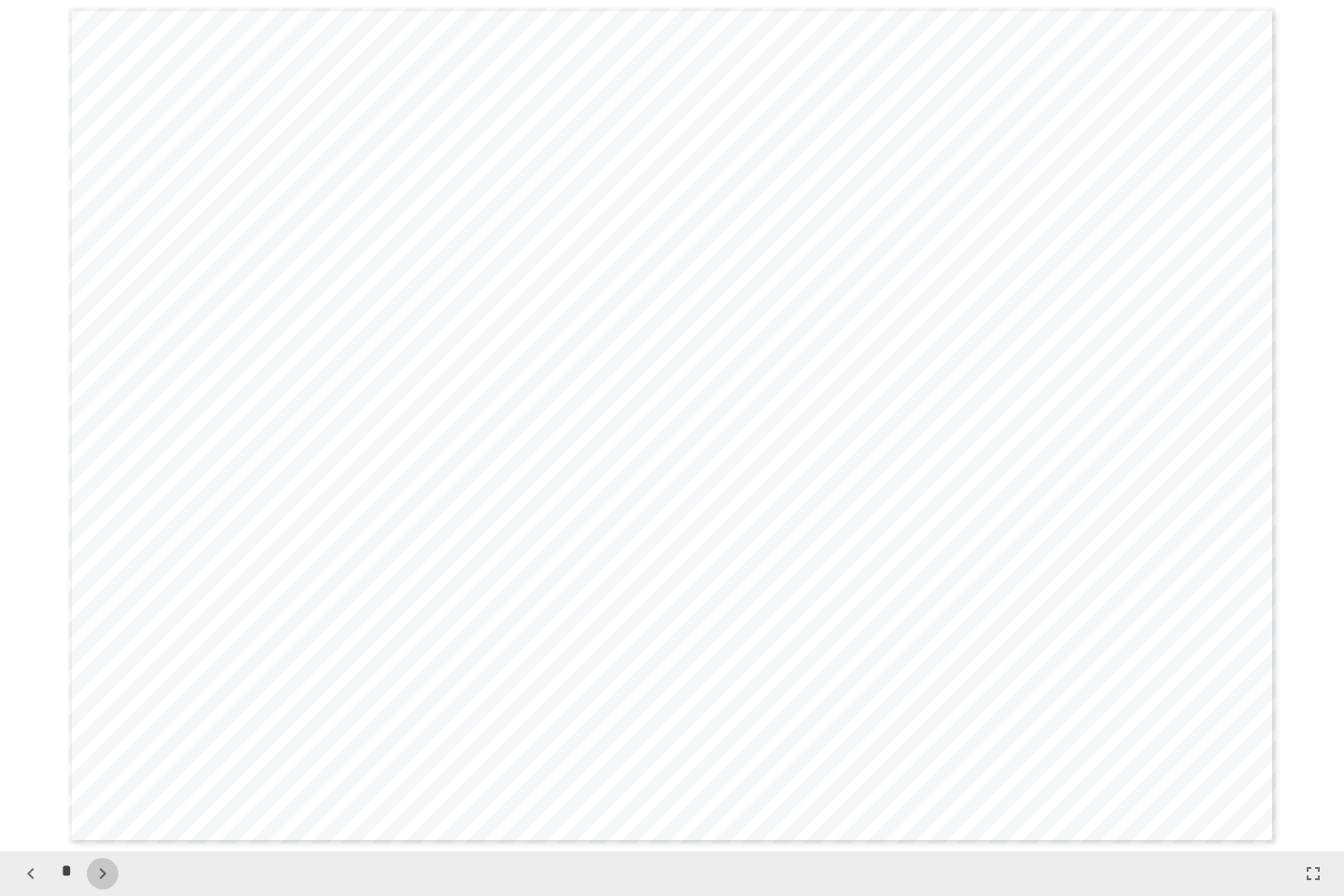 click 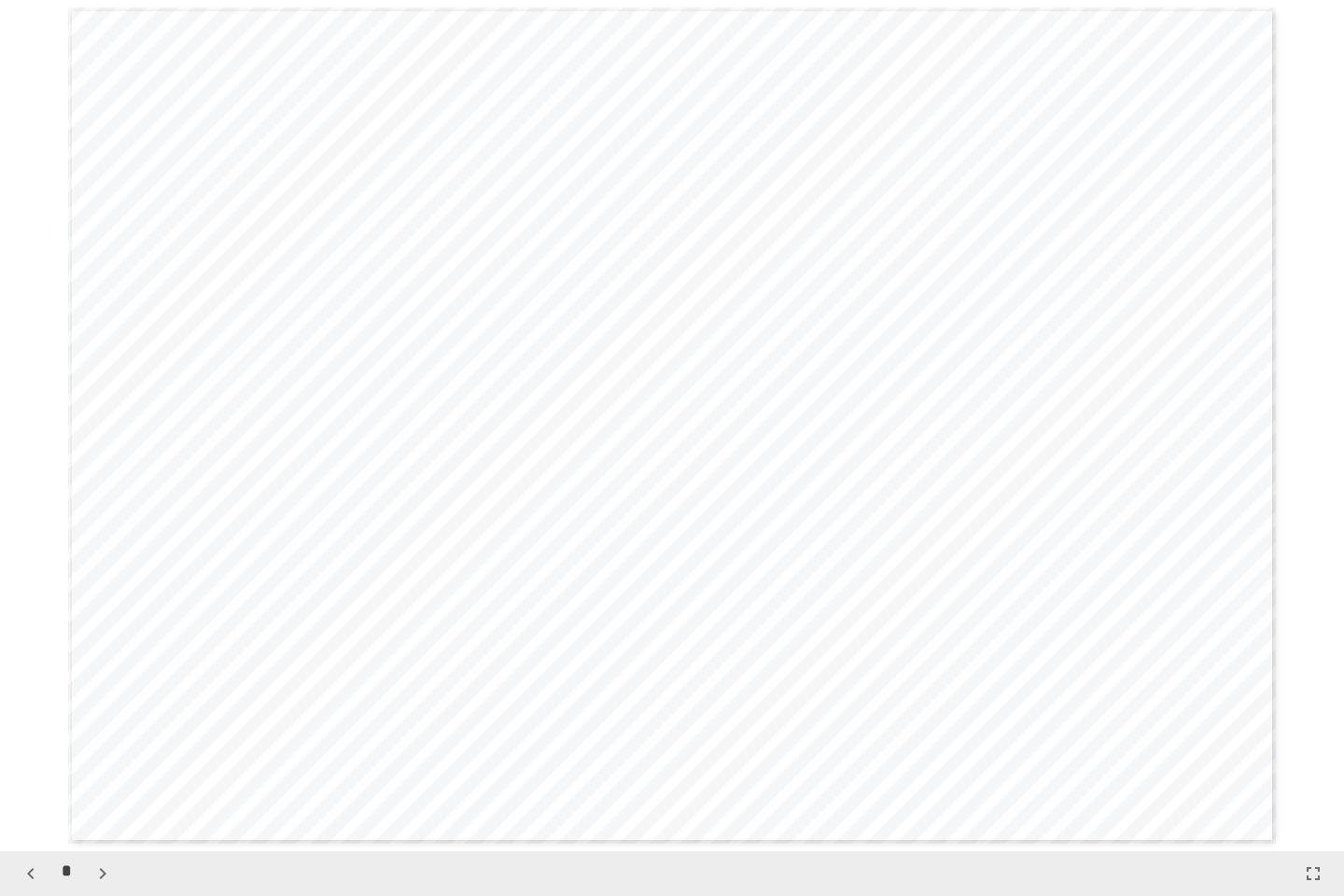 click 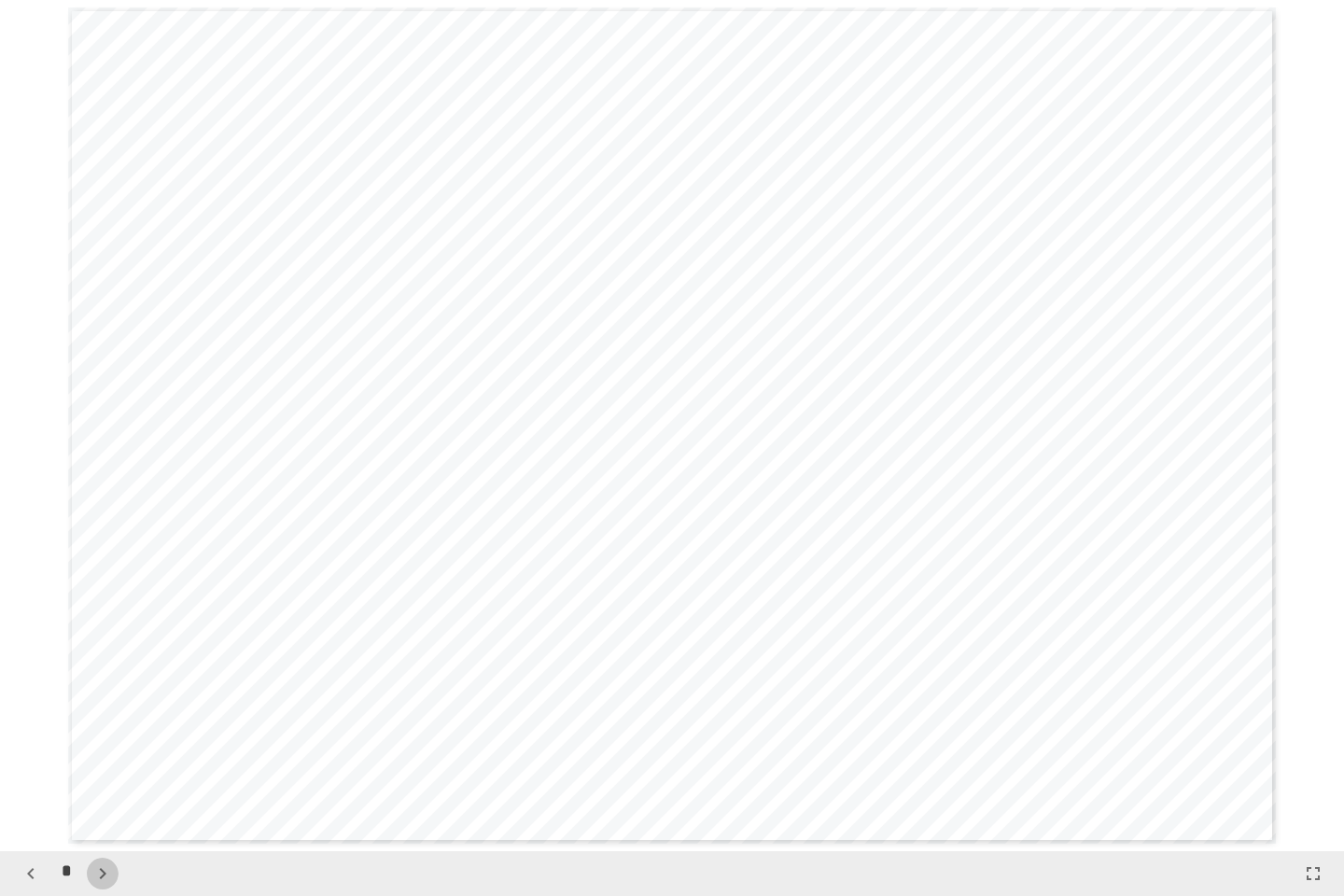 click 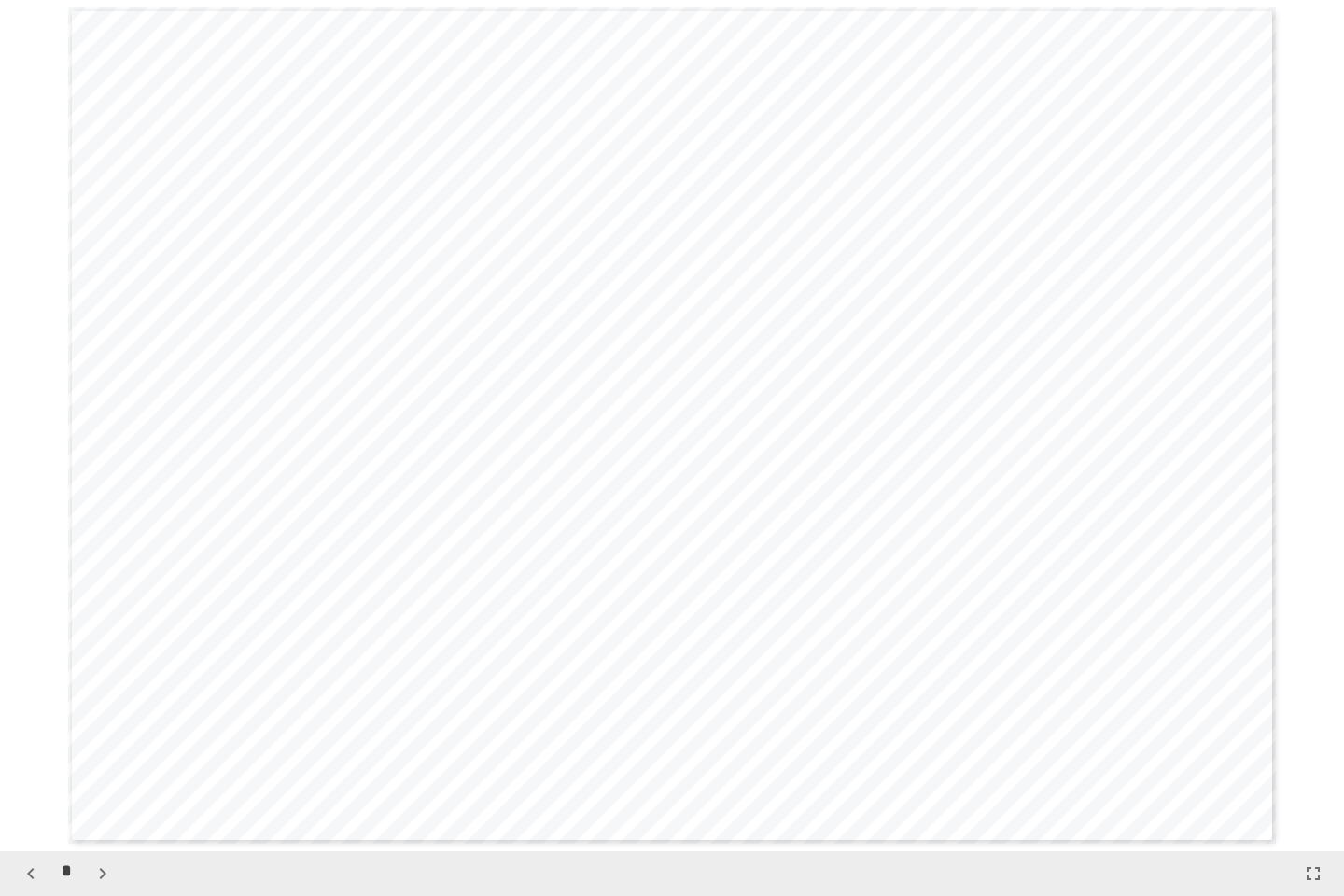 click 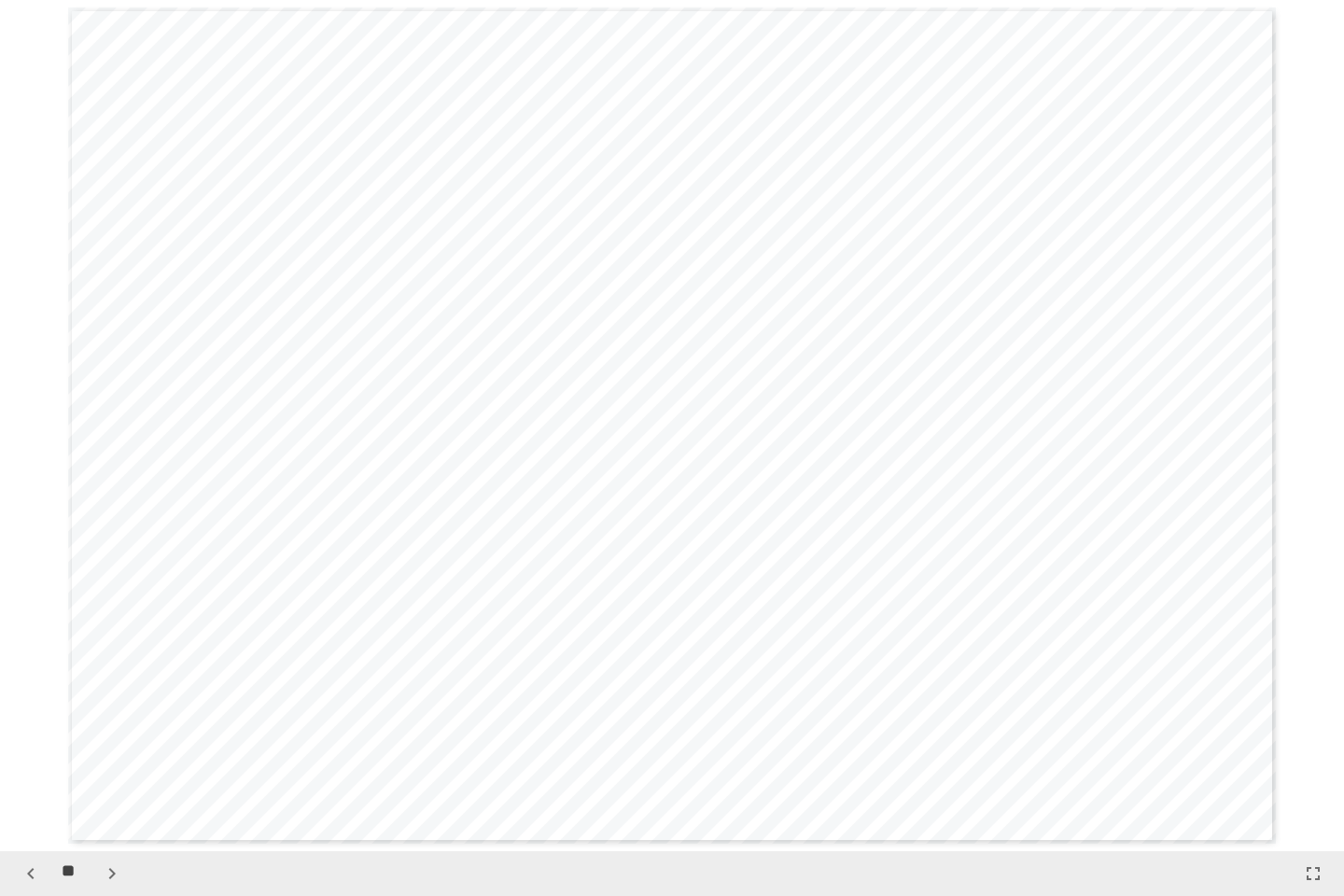 click 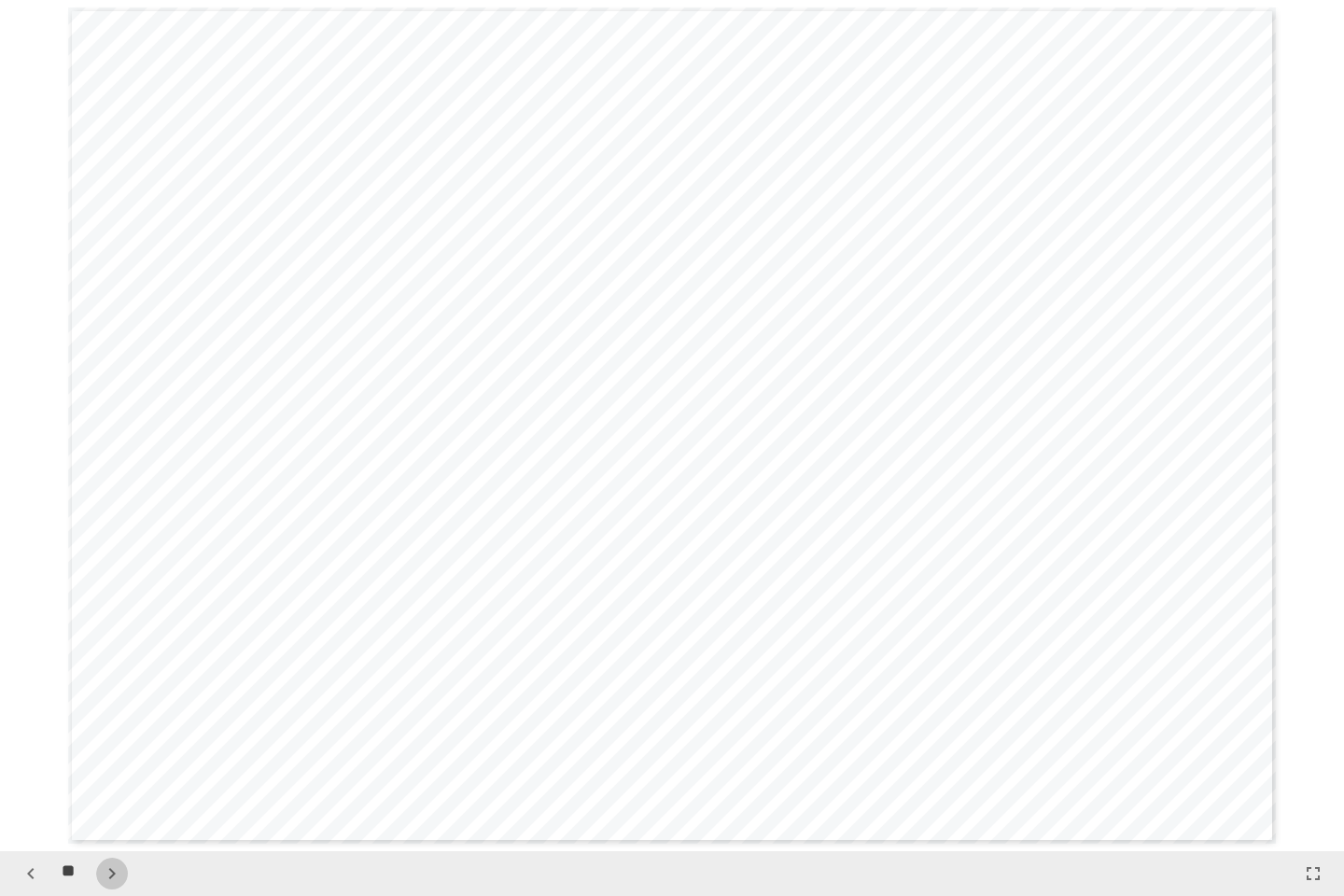 click 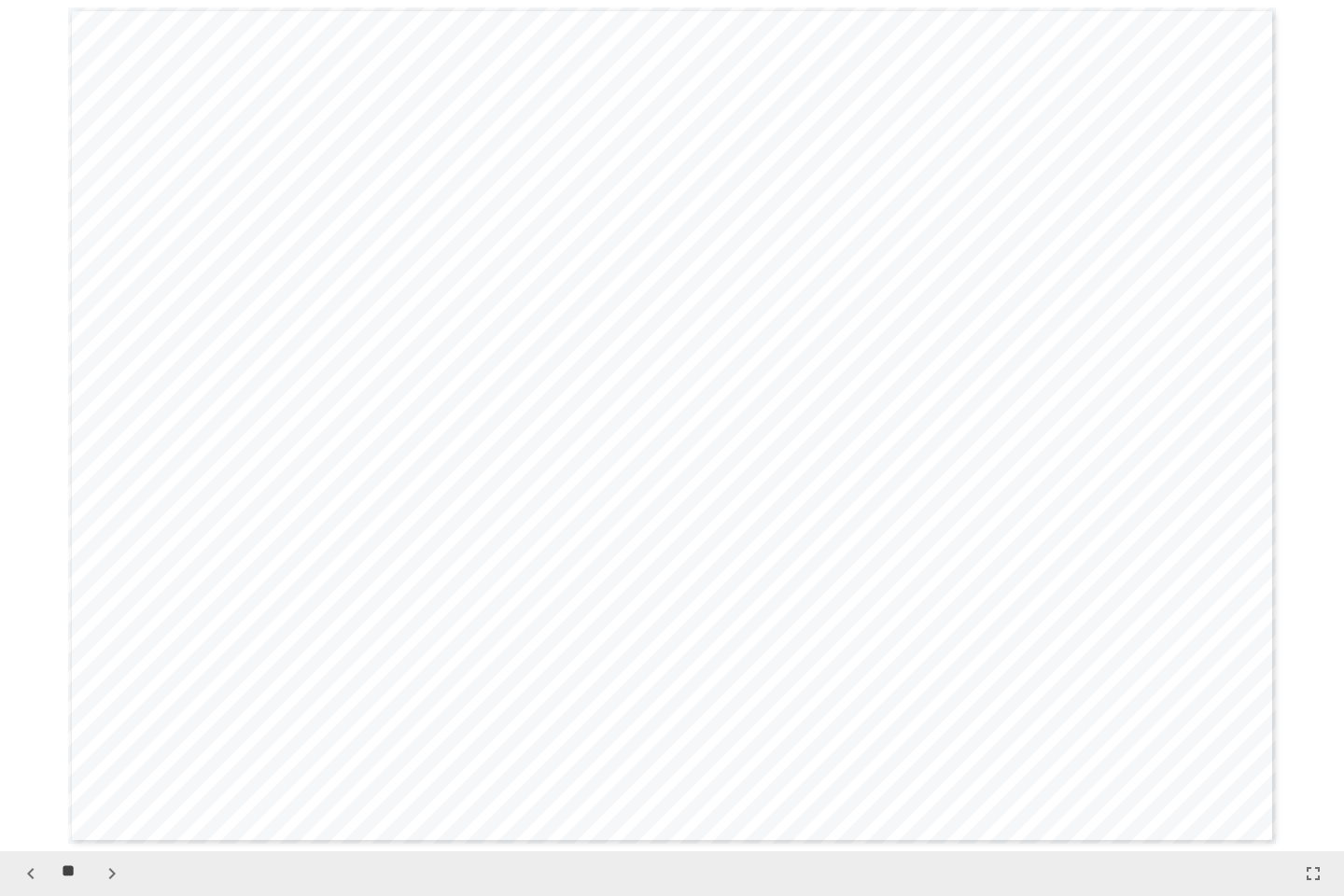 click 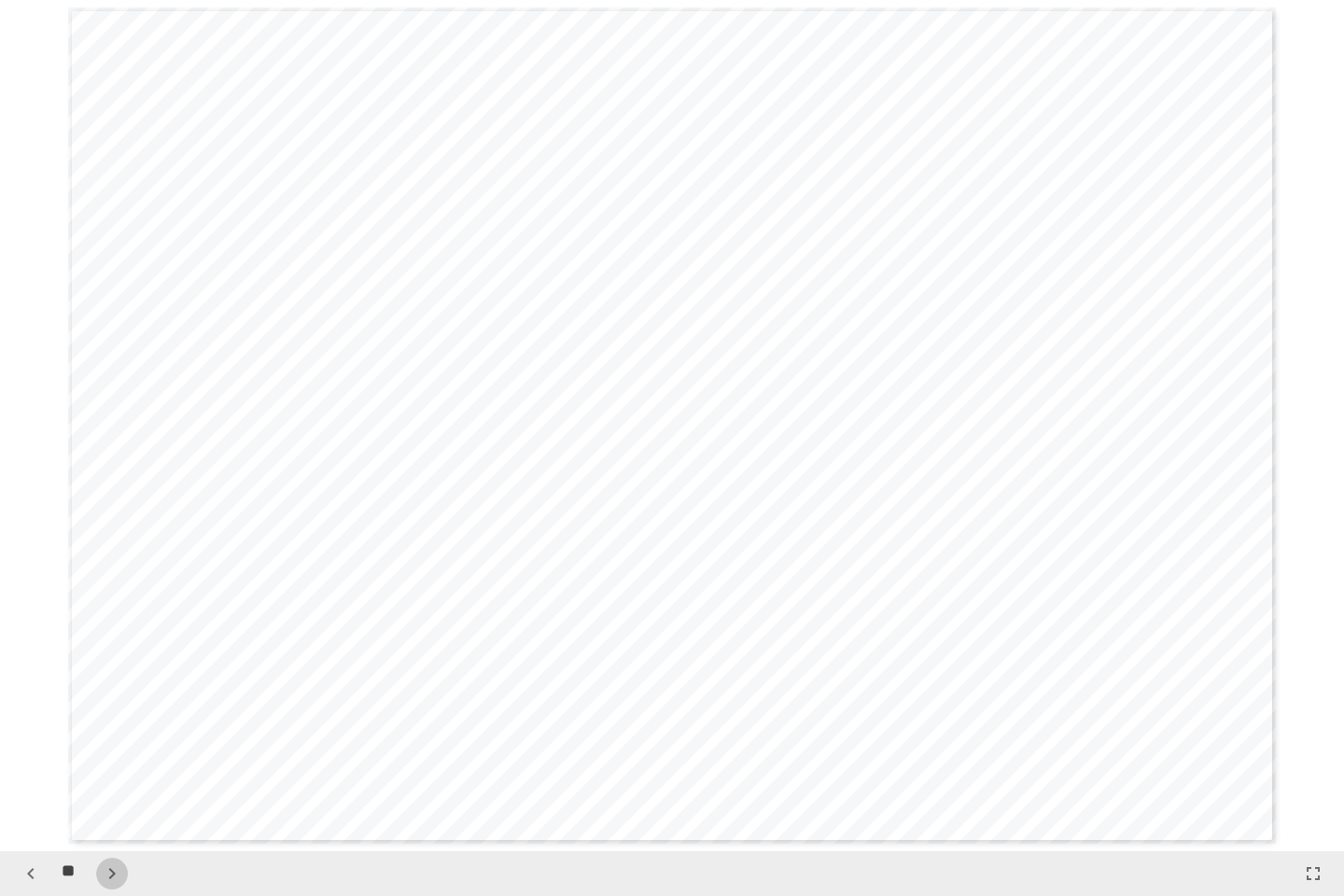 click 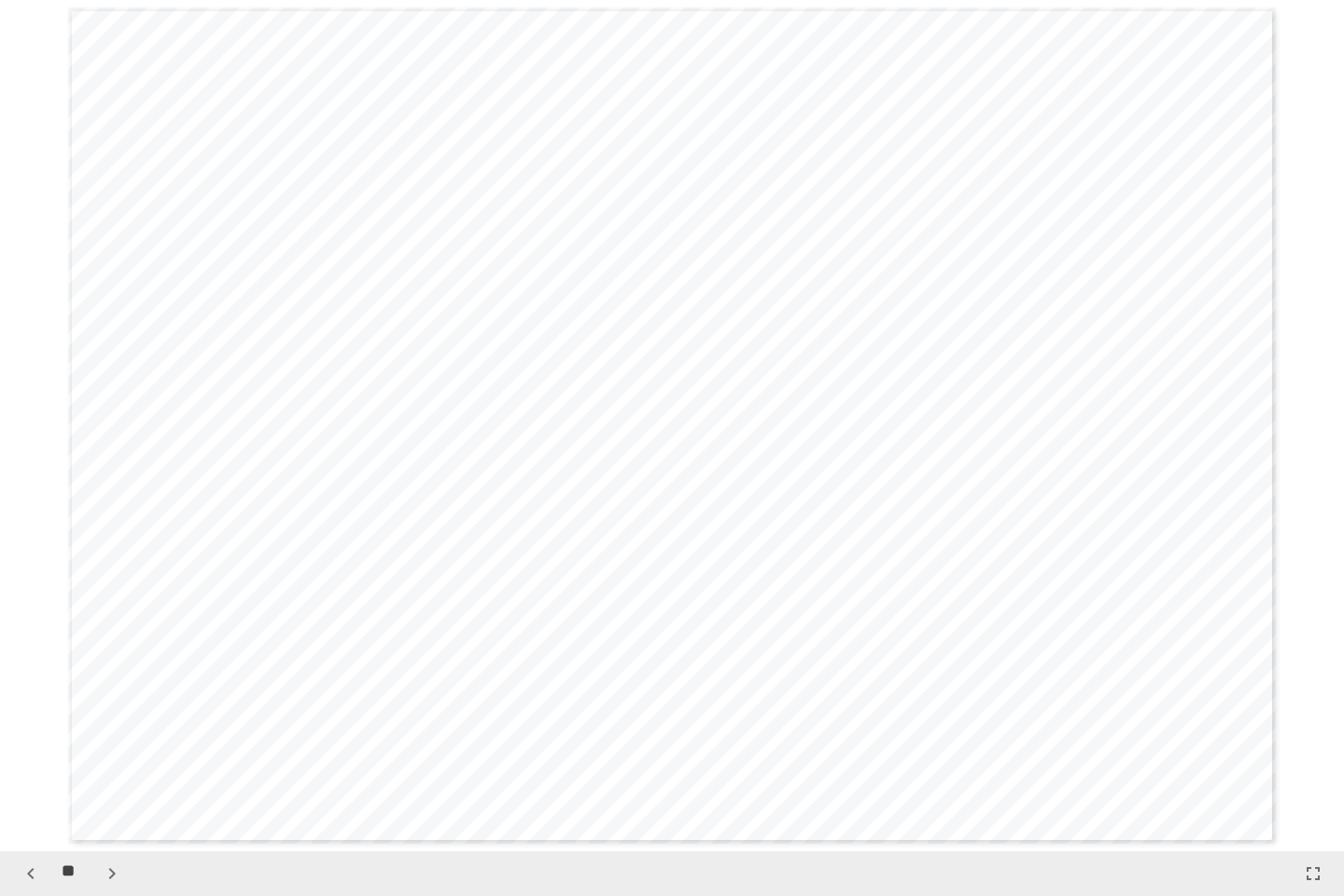 click 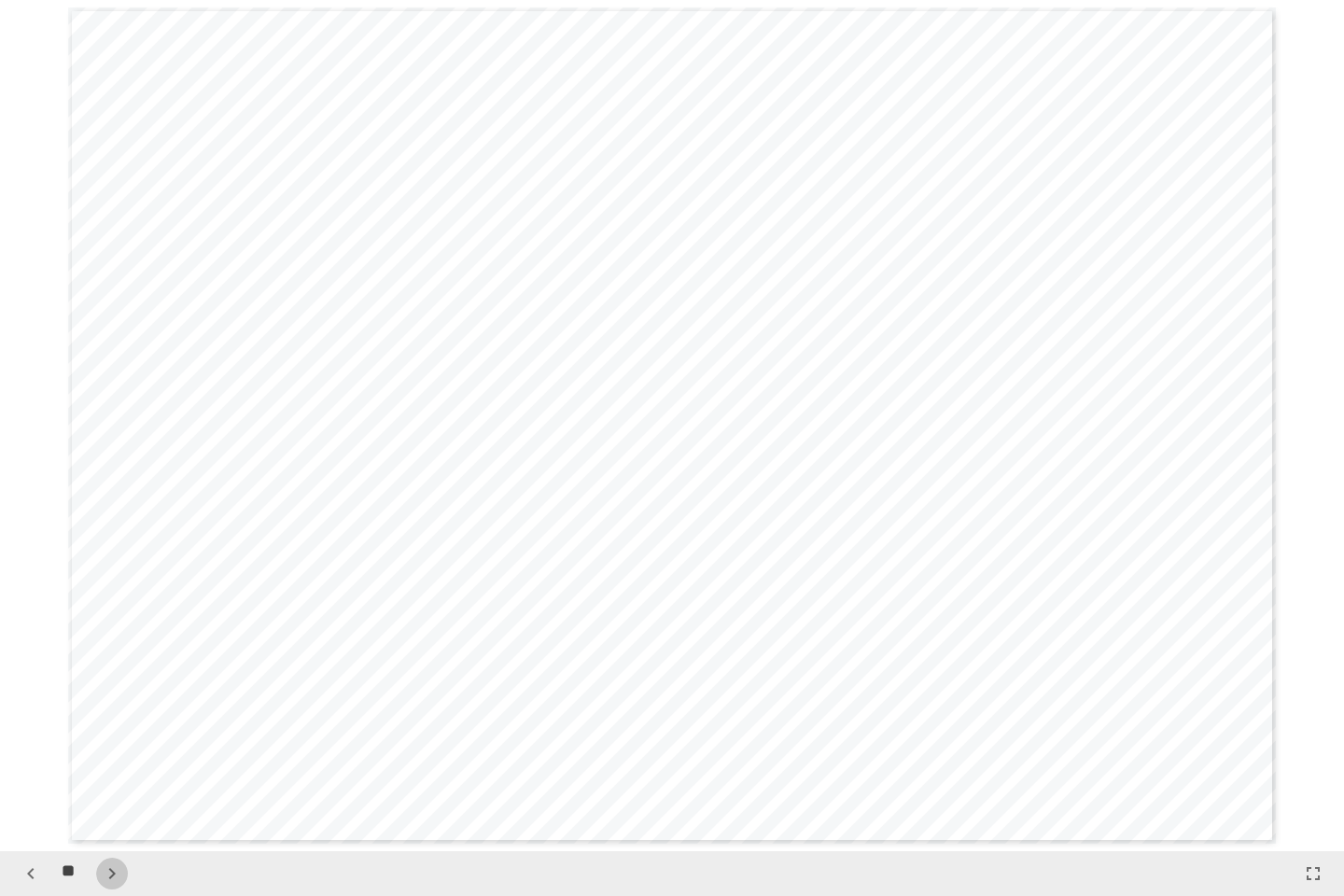 click 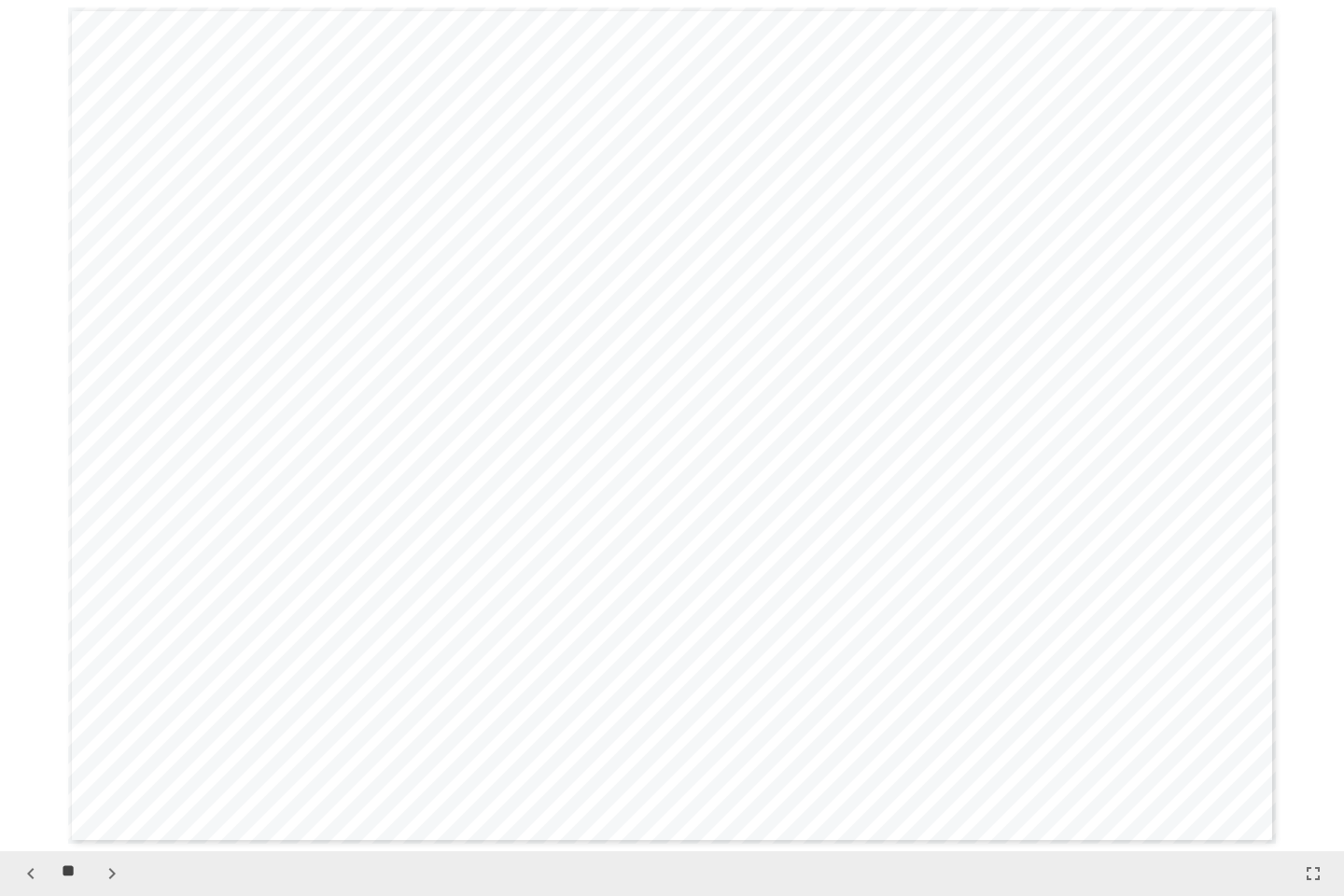 click 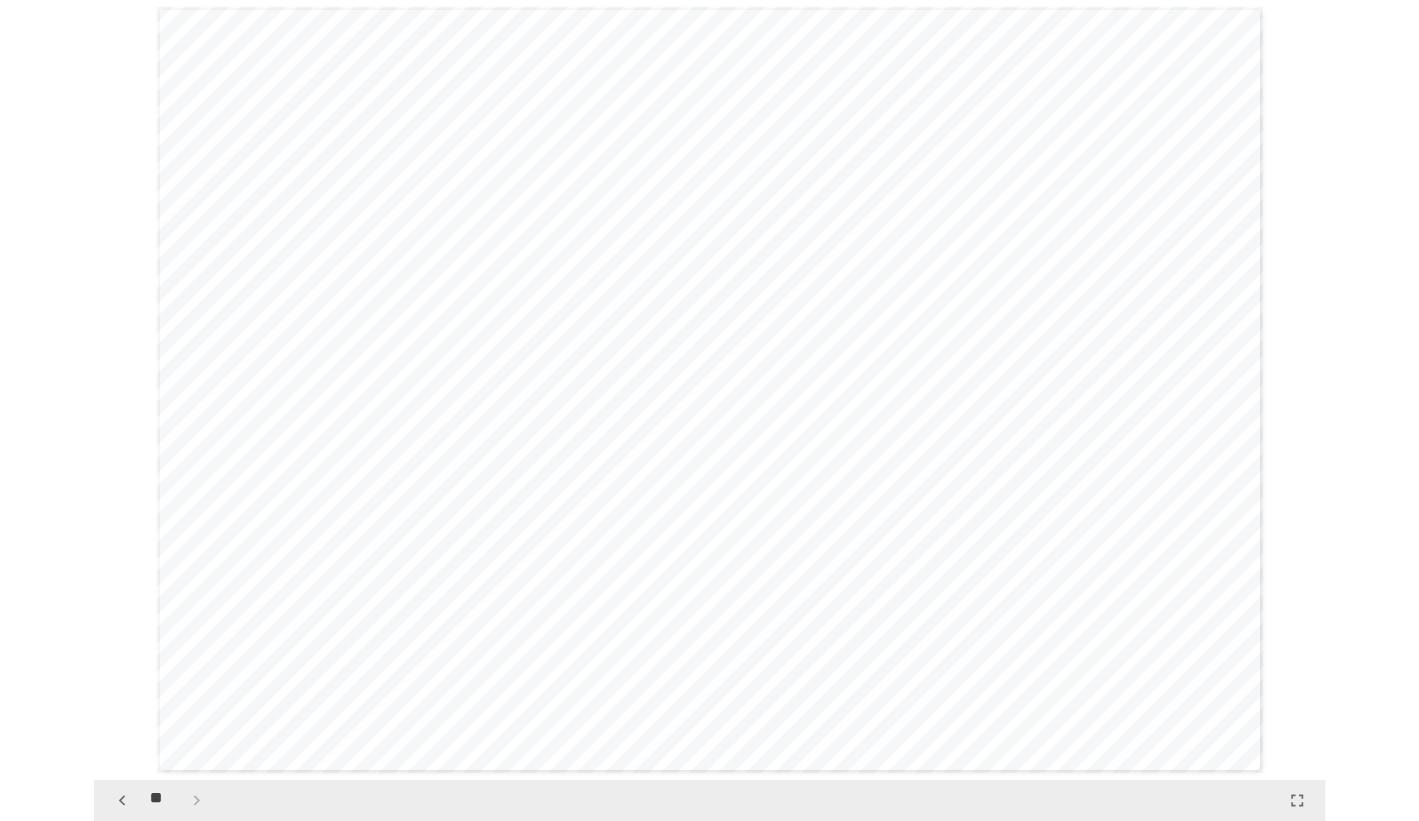 scroll, scrollTop: 25536, scrollLeft: 0, axis: vertical 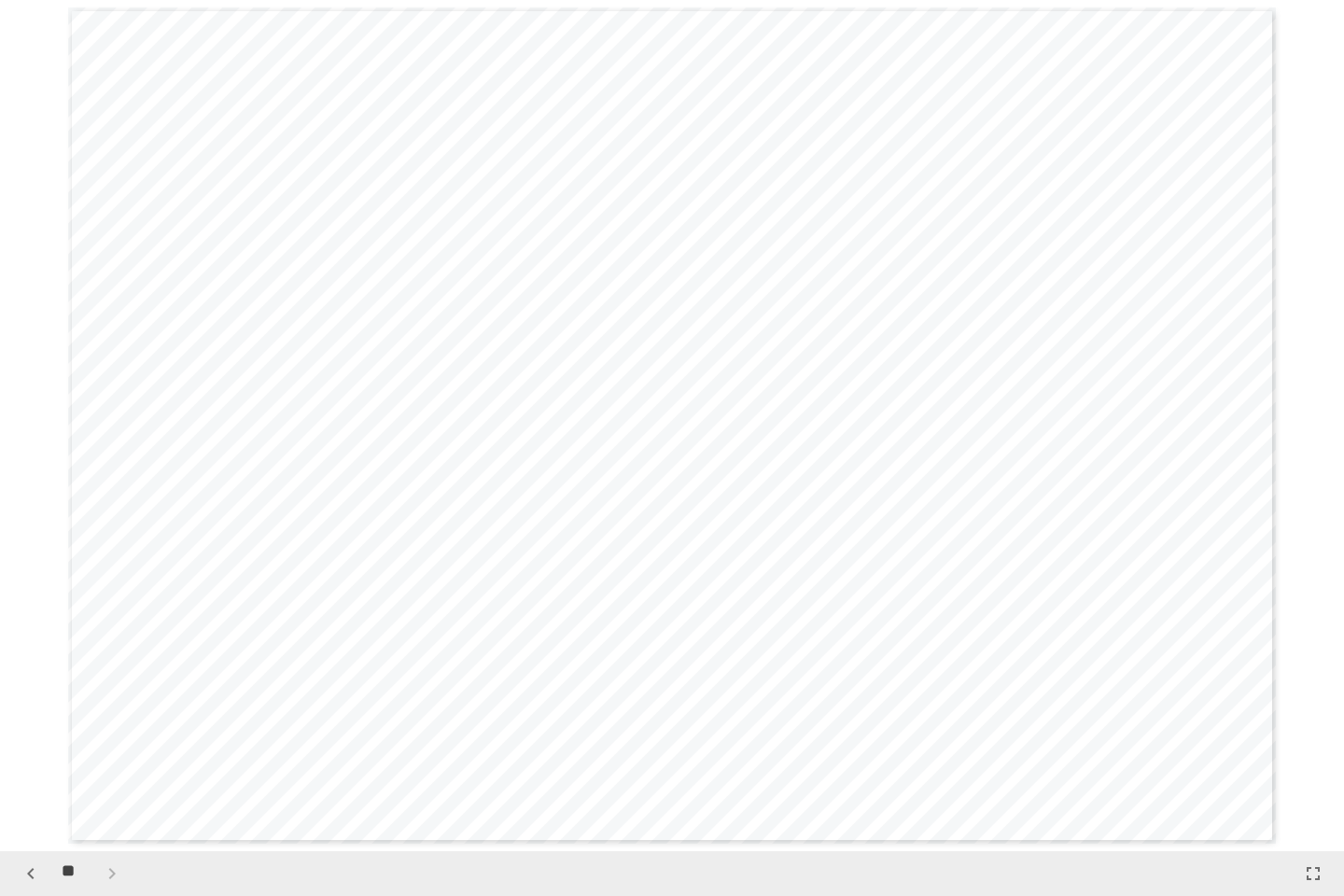 click on "**" at bounding box center (71, 874) 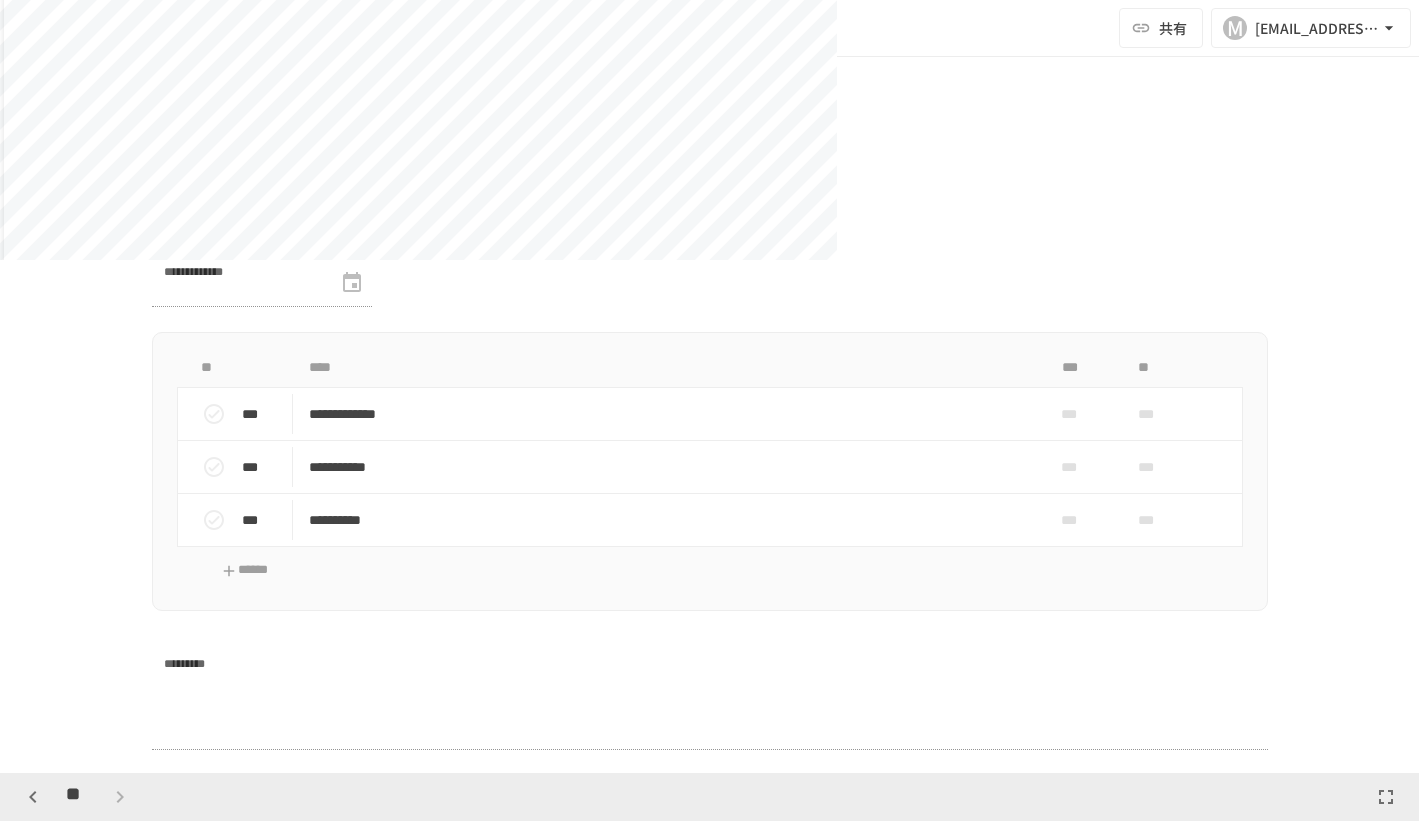 scroll, scrollTop: 16170, scrollLeft: 0, axis: vertical 